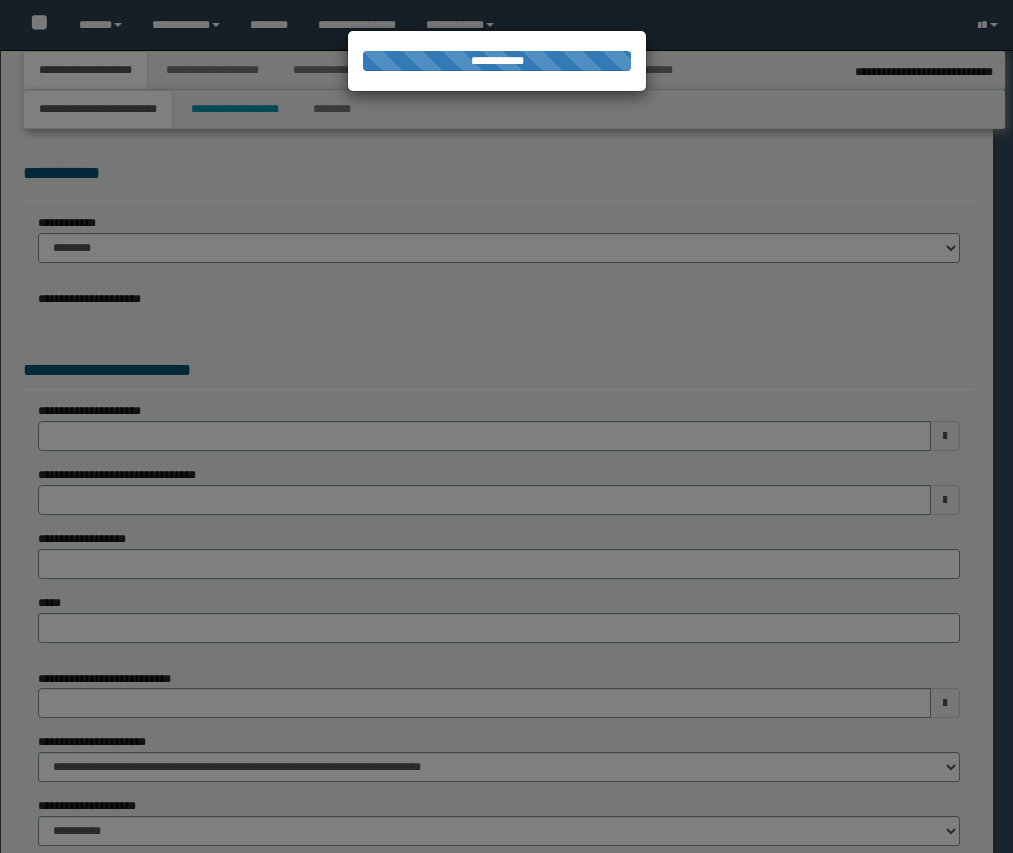 select on "*" 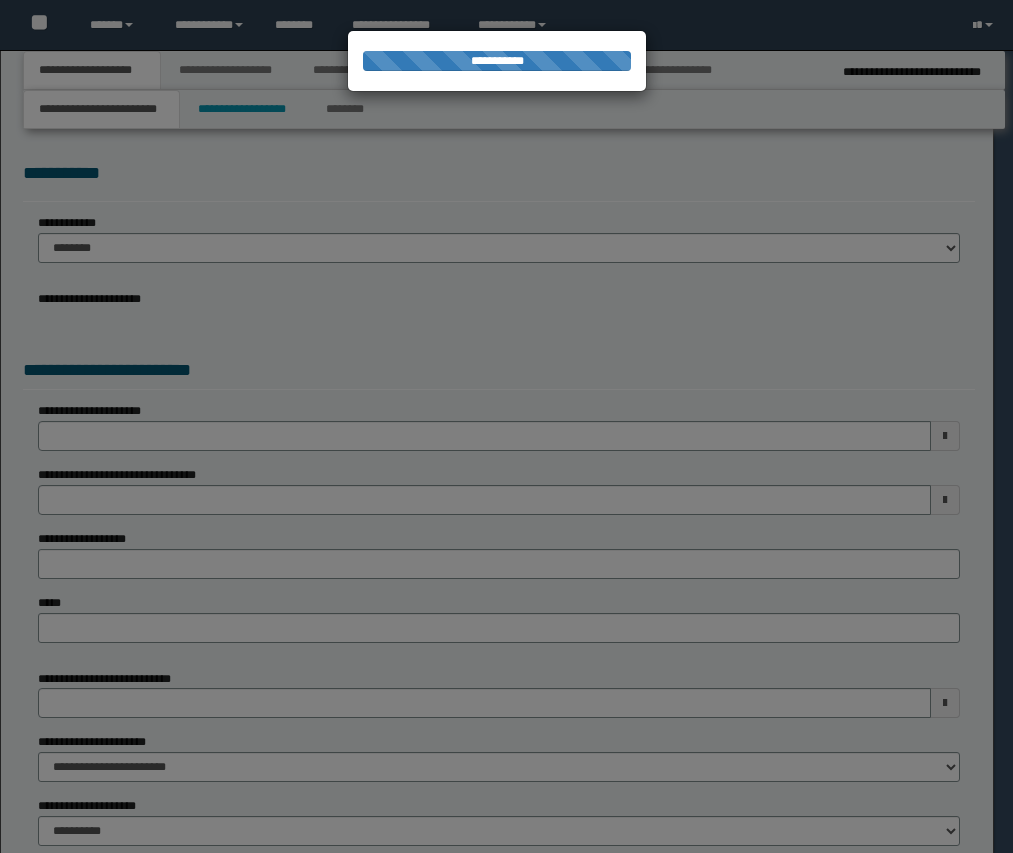 scroll, scrollTop: 0, scrollLeft: 0, axis: both 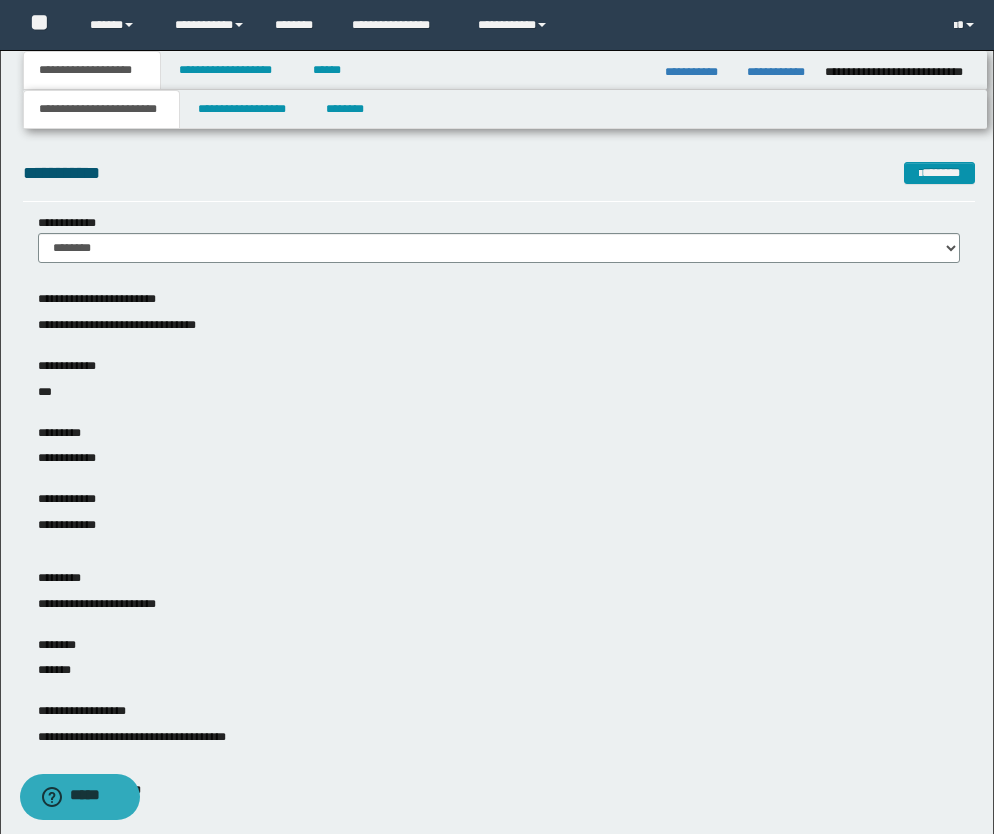 drag, startPoint x: 15, startPoint y: 369, endPoint x: 36, endPoint y: 378, distance: 22.847319 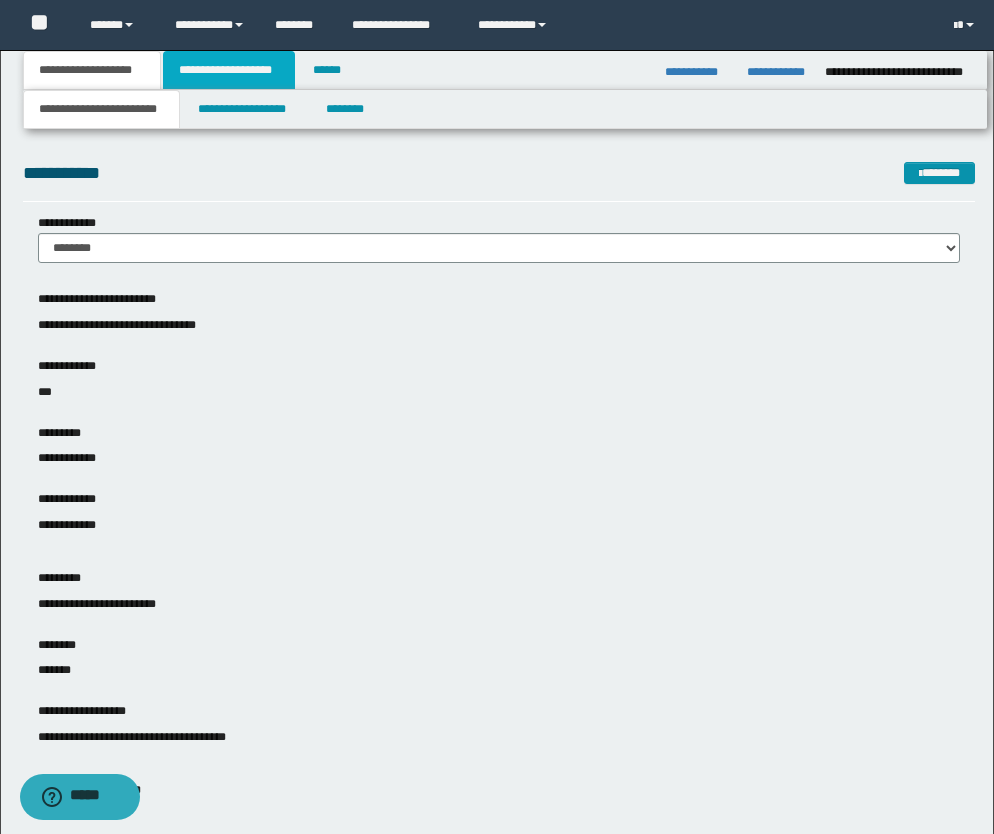 drag, startPoint x: 257, startPoint y: 70, endPoint x: 340, endPoint y: 165, distance: 126.1507 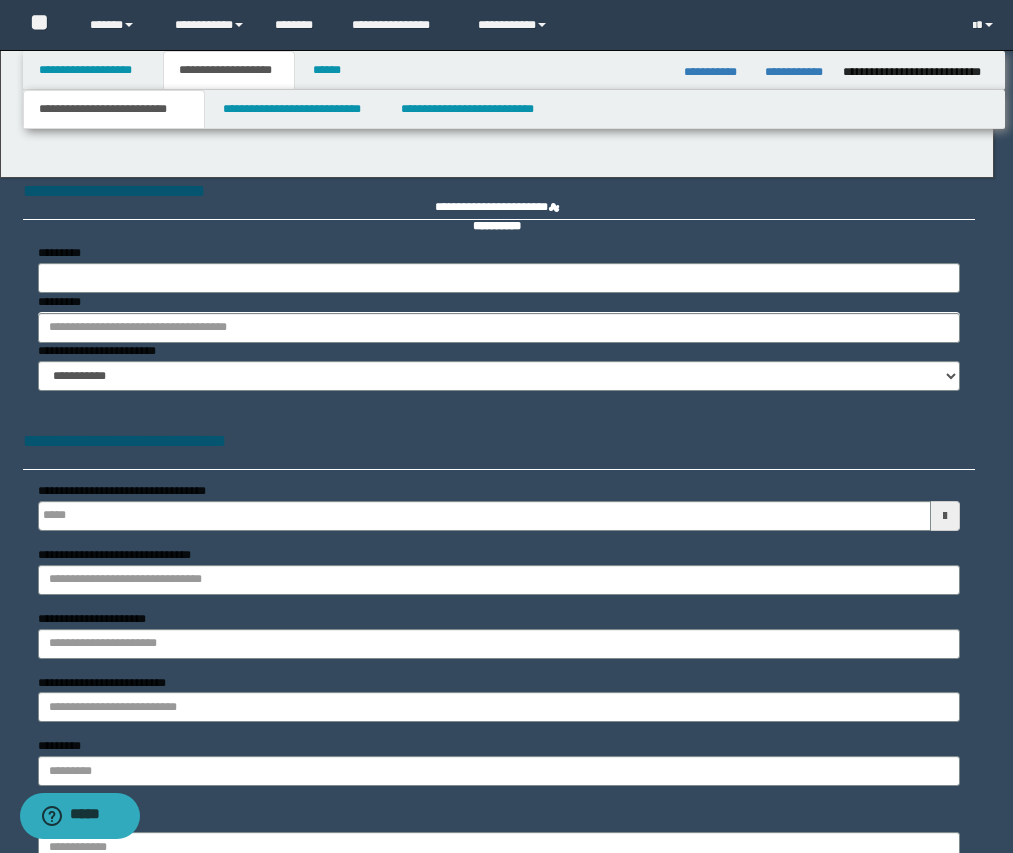 type 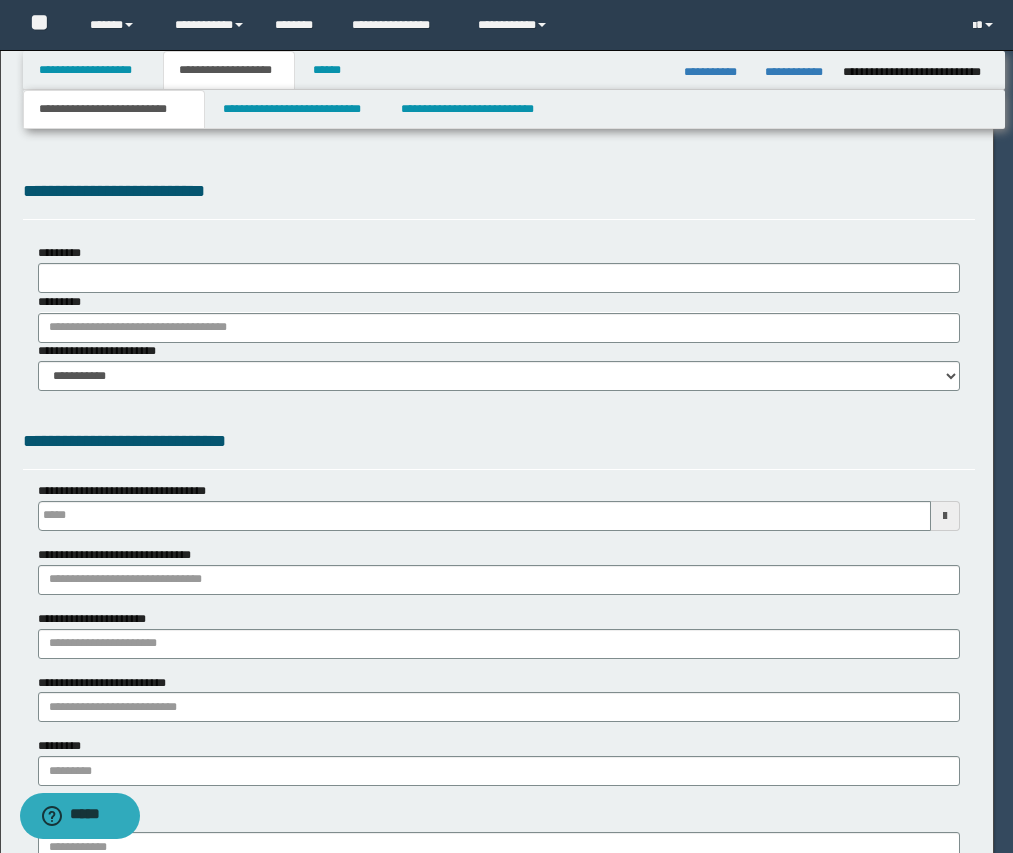 scroll, scrollTop: 0, scrollLeft: 0, axis: both 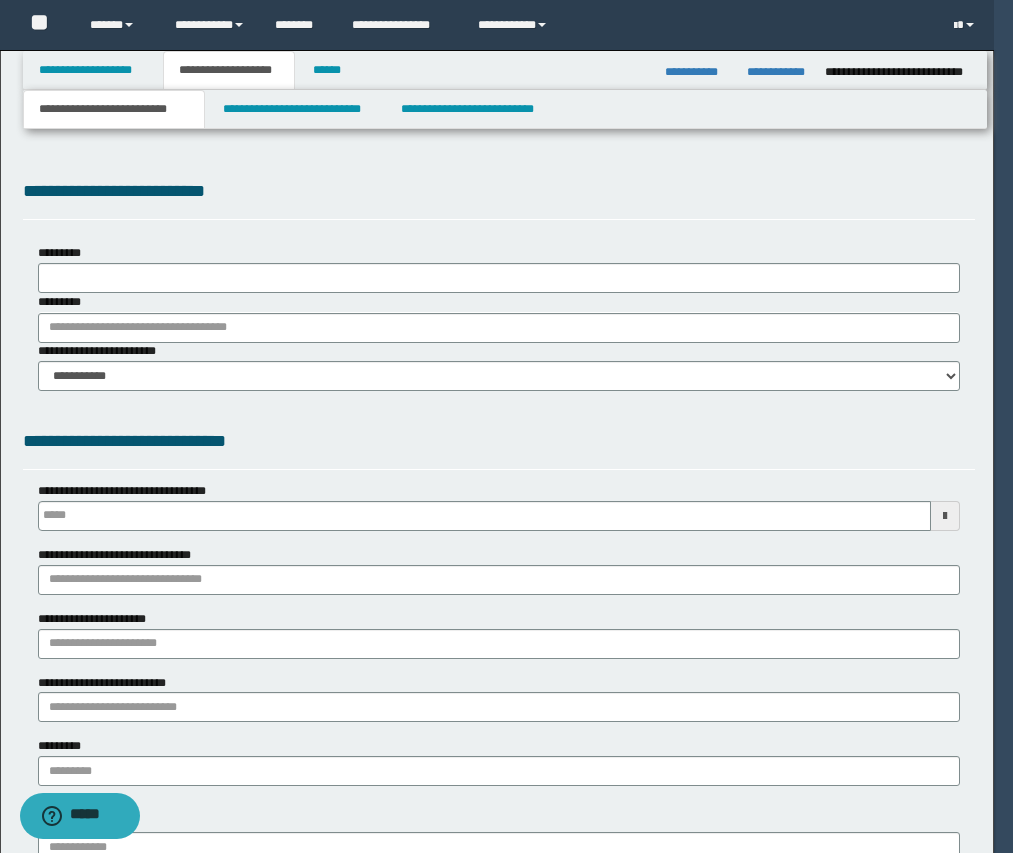 type on "*******" 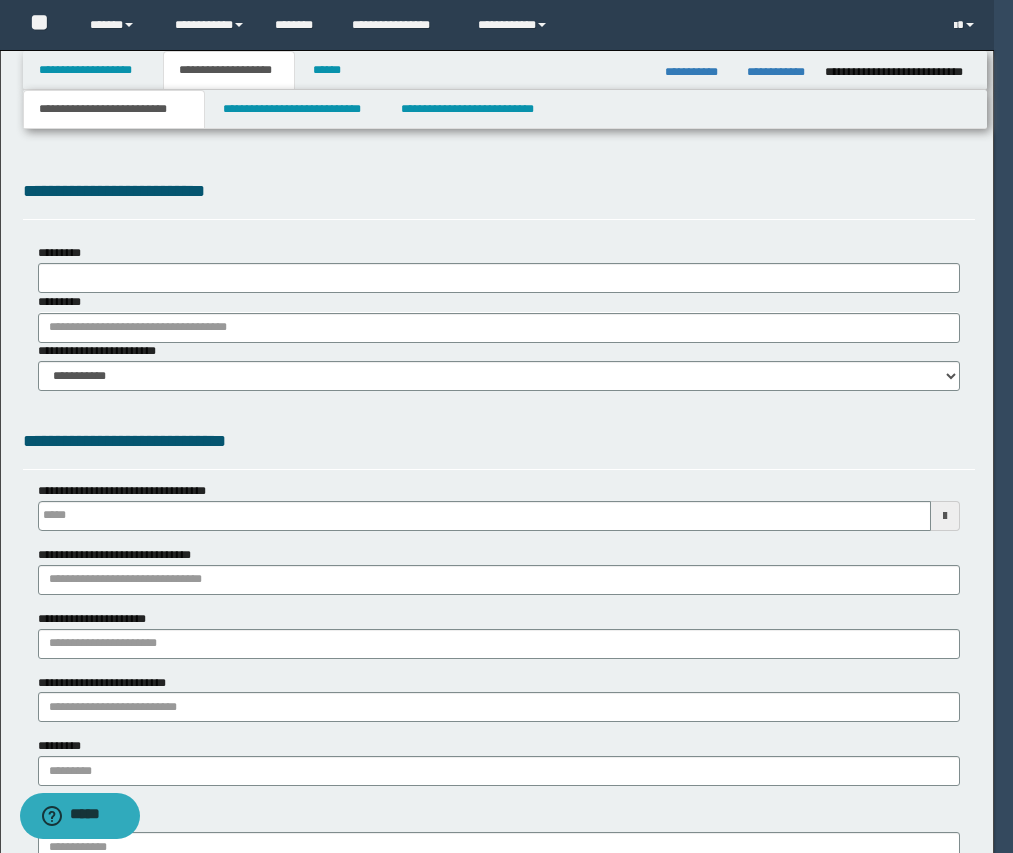 select on "*" 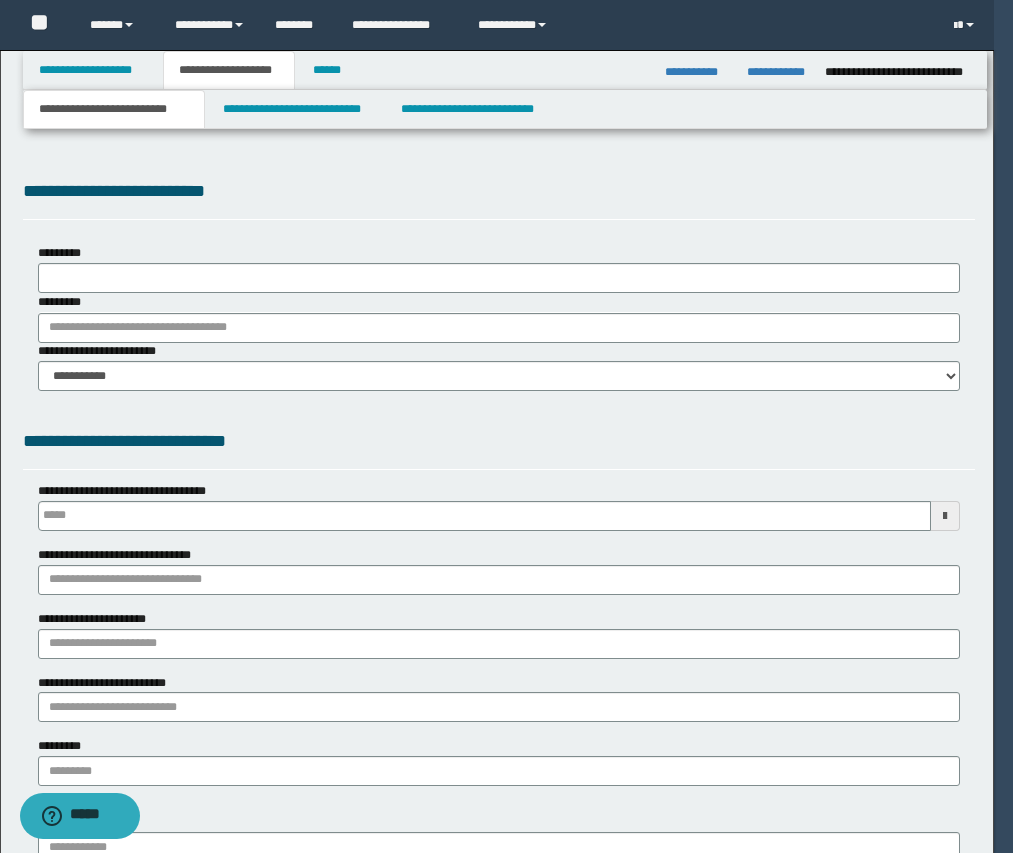 type on "**********" 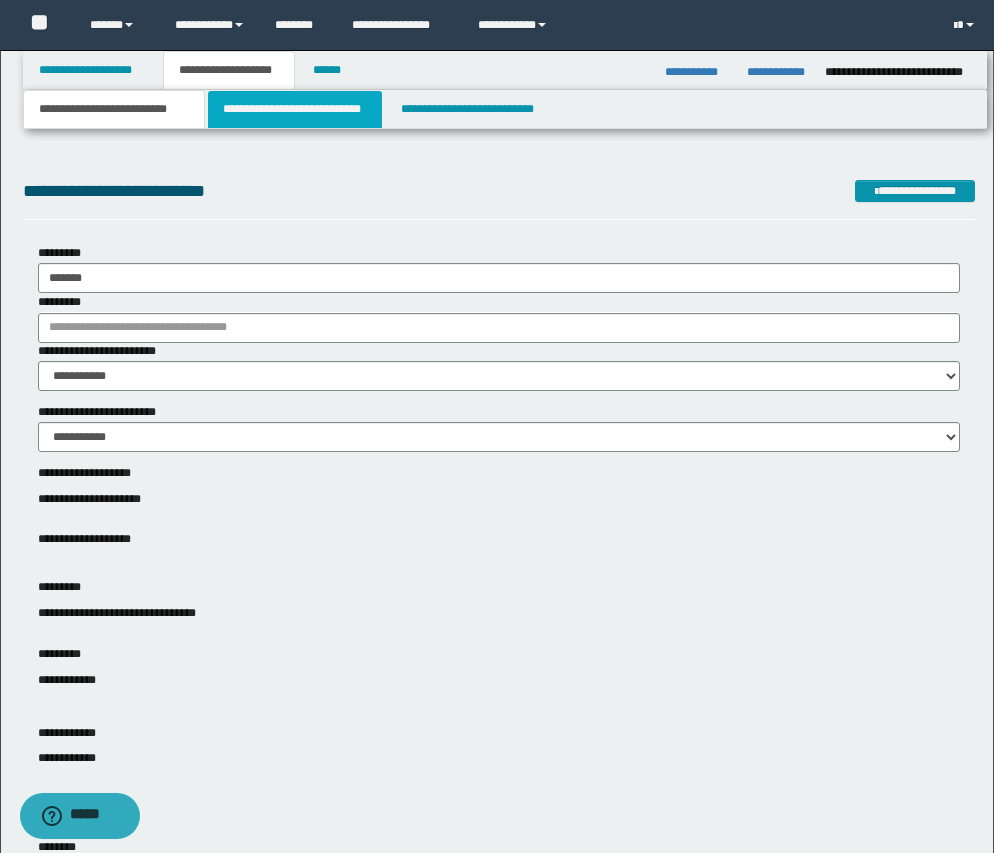 click on "**********" at bounding box center [295, 109] 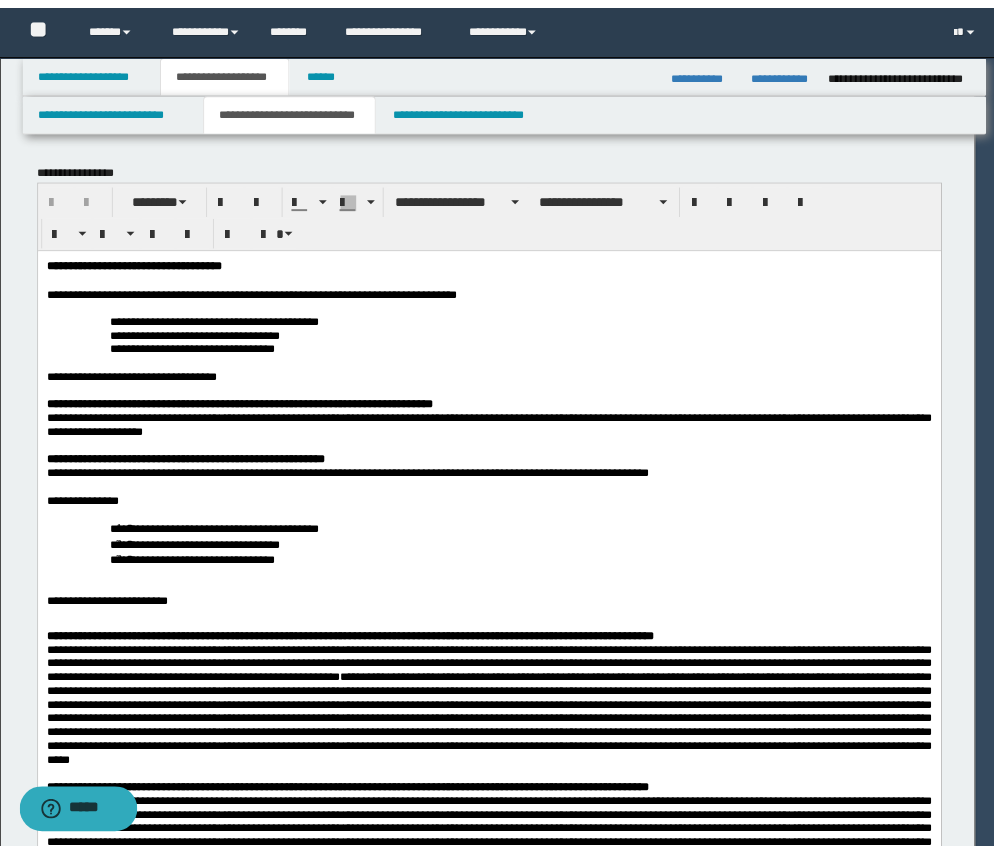 scroll, scrollTop: 0, scrollLeft: 0, axis: both 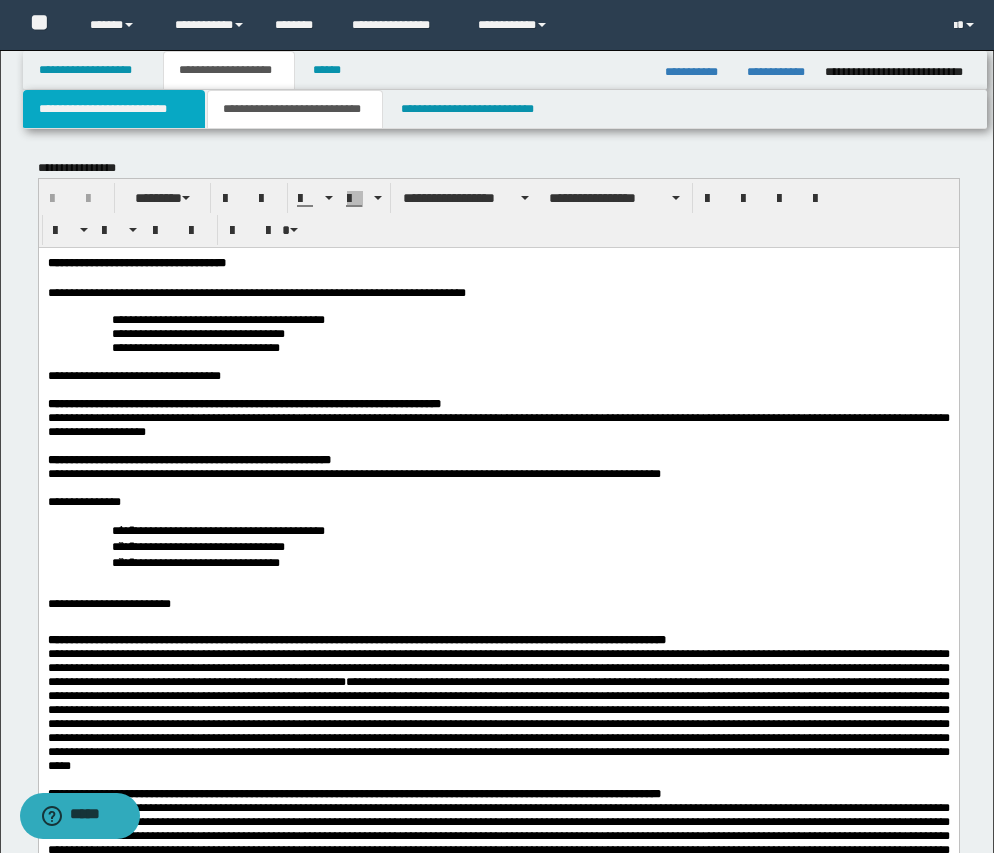 drag, startPoint x: 120, startPoint y: 116, endPoint x: 318, endPoint y: 213, distance: 220.48357 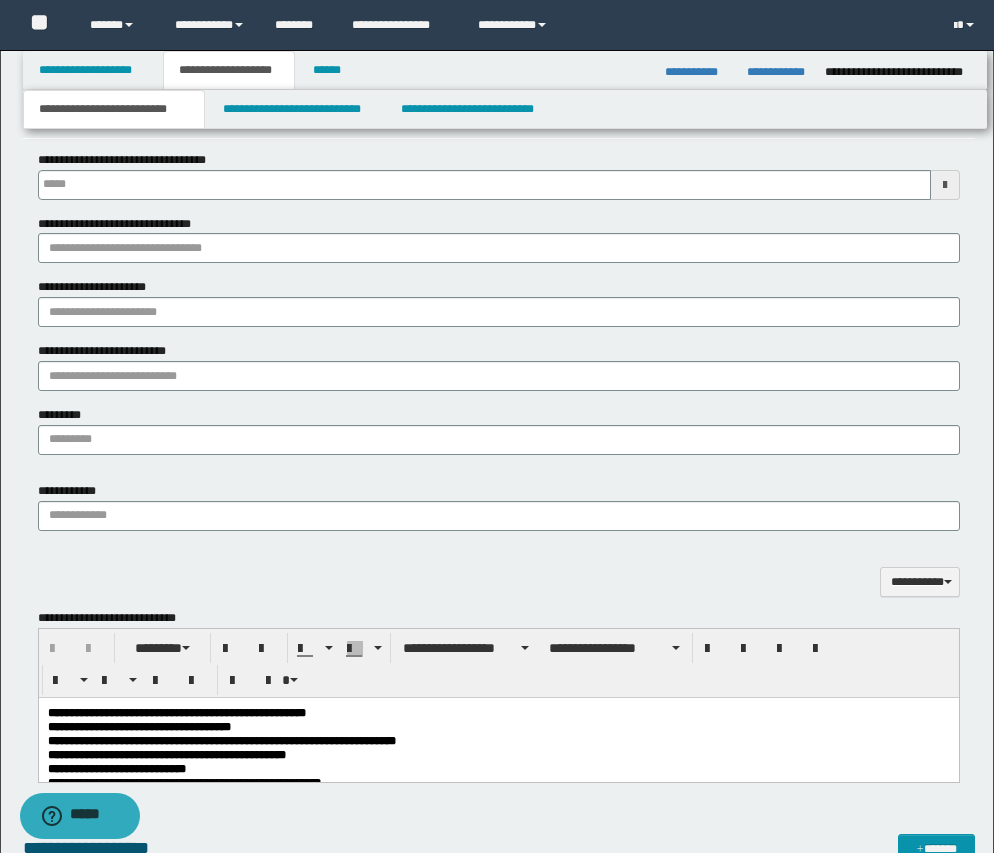scroll, scrollTop: 1625, scrollLeft: 0, axis: vertical 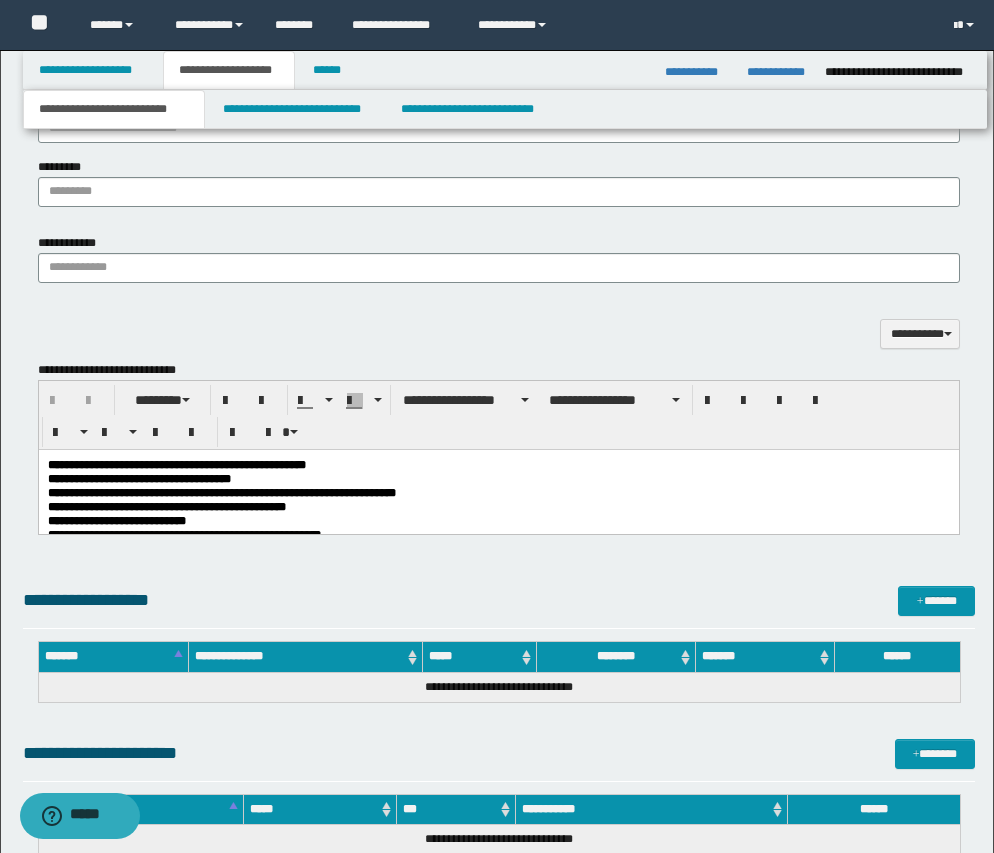 click on "**********" at bounding box center (498, 493) 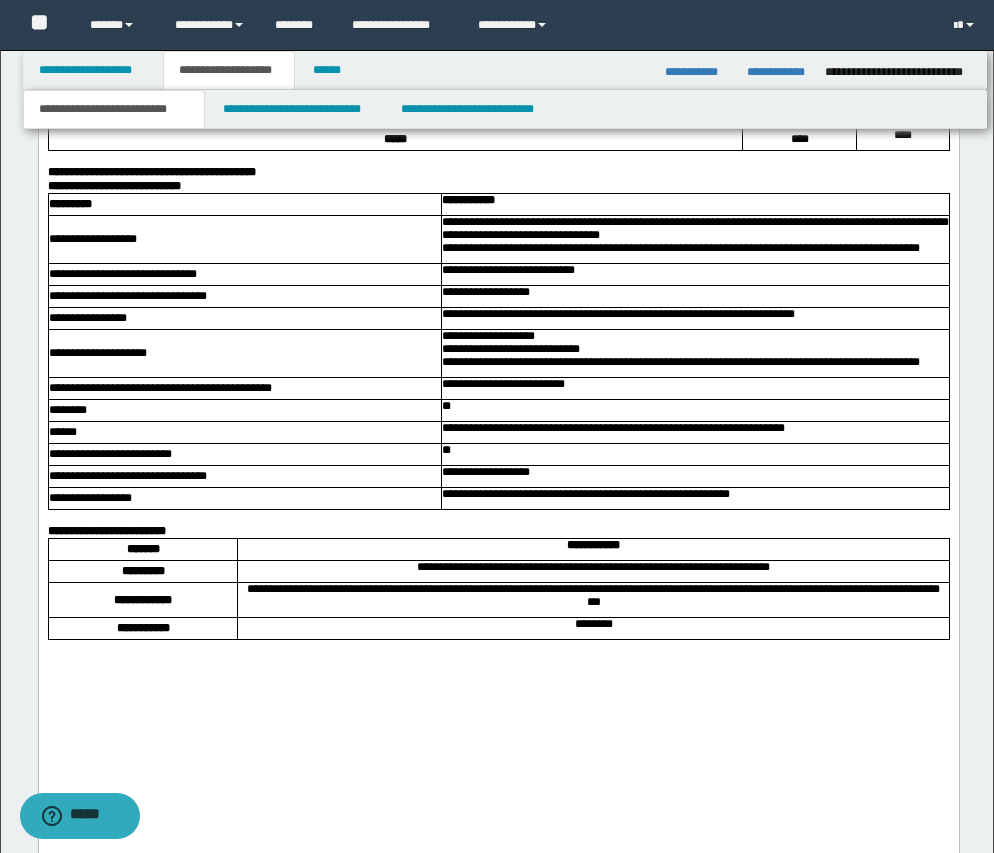 scroll, scrollTop: 5000, scrollLeft: 0, axis: vertical 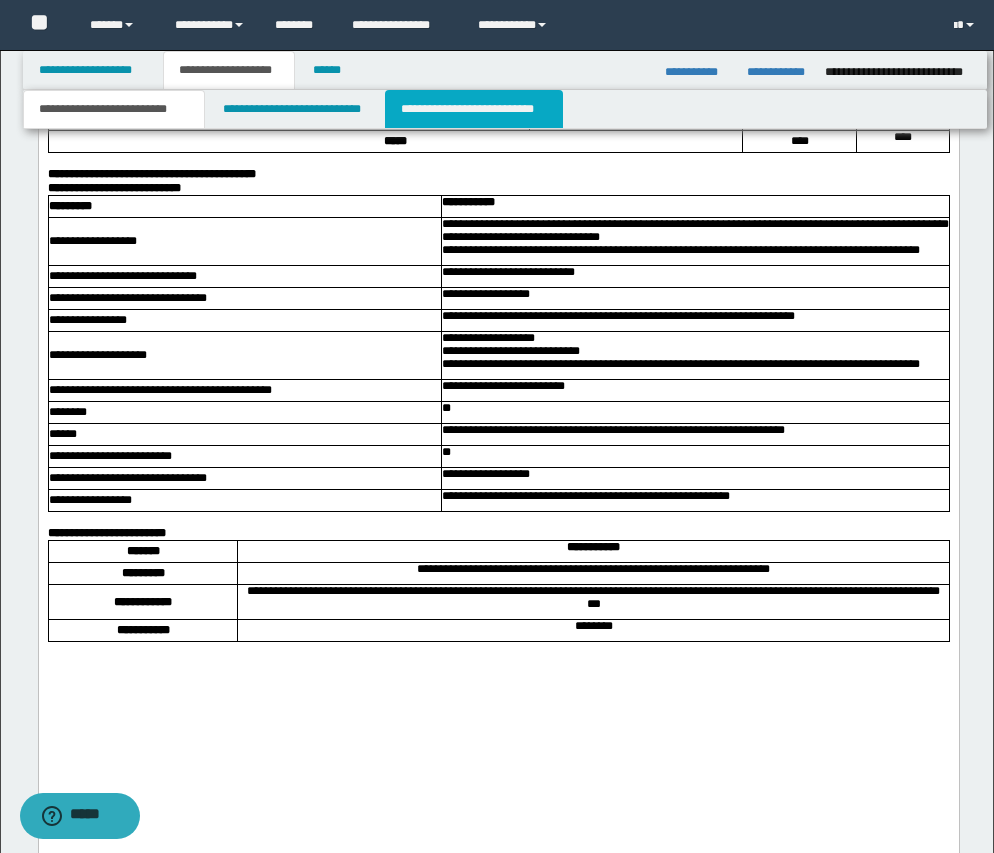 drag, startPoint x: 461, startPoint y: 118, endPoint x: 466, endPoint y: 130, distance: 13 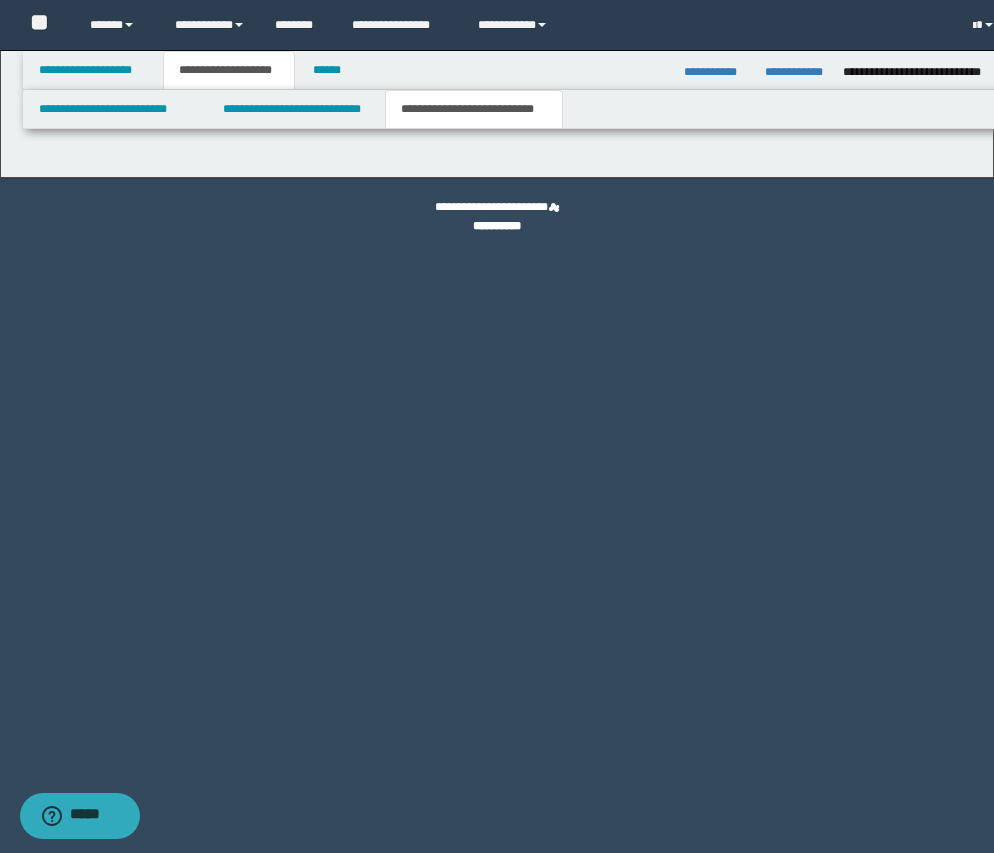 scroll, scrollTop: 0, scrollLeft: 0, axis: both 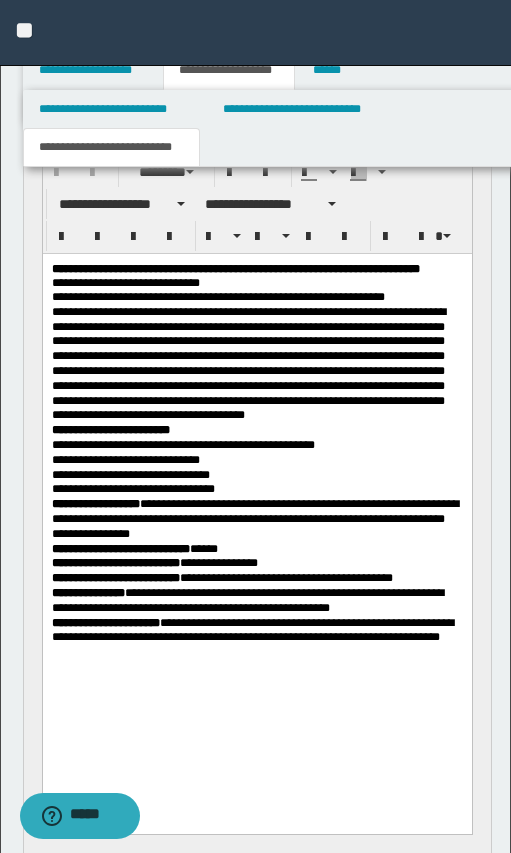 click on "**********" at bounding box center [248, 363] 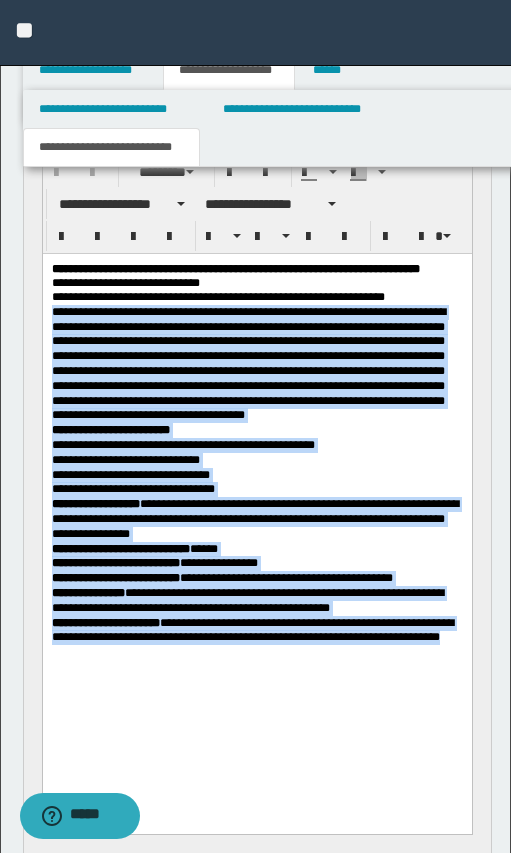 drag, startPoint x: 52, startPoint y: 334, endPoint x: 267, endPoint y: 737, distance: 456.7647 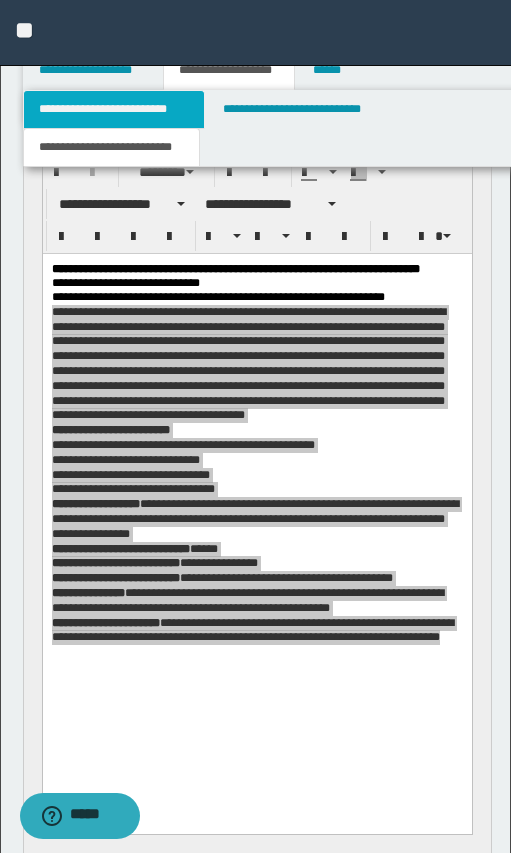drag, startPoint x: 101, startPoint y: 111, endPoint x: 123, endPoint y: 124, distance: 25.553865 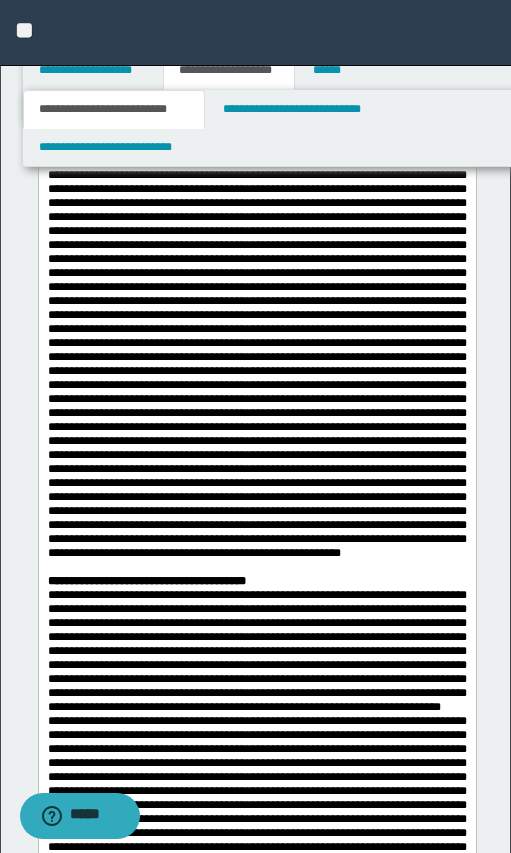 scroll, scrollTop: 3625, scrollLeft: 0, axis: vertical 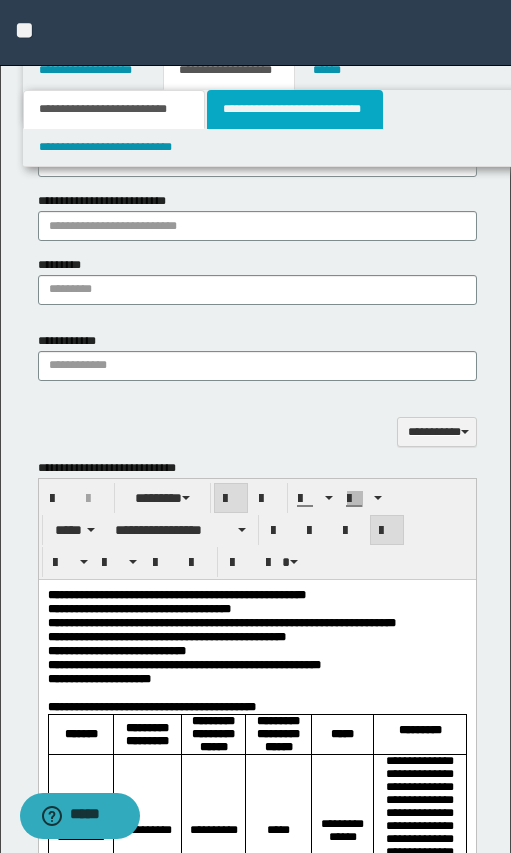 drag, startPoint x: 274, startPoint y: 106, endPoint x: 319, endPoint y: 203, distance: 106.929886 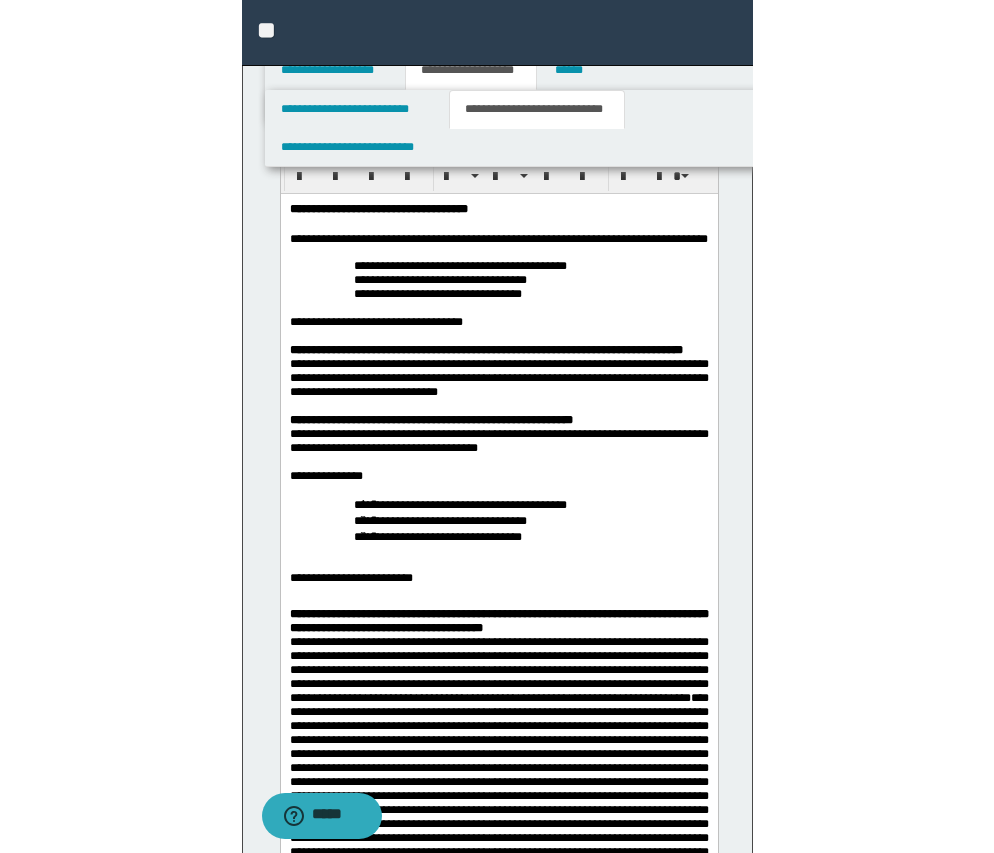 scroll, scrollTop: 27, scrollLeft: 0, axis: vertical 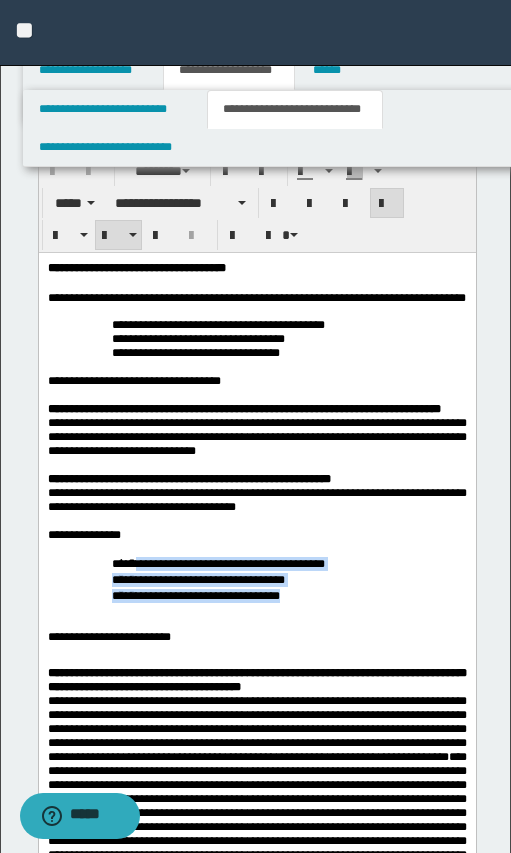 drag, startPoint x: 143, startPoint y: 625, endPoint x: 315, endPoint y: 660, distance: 175.52493 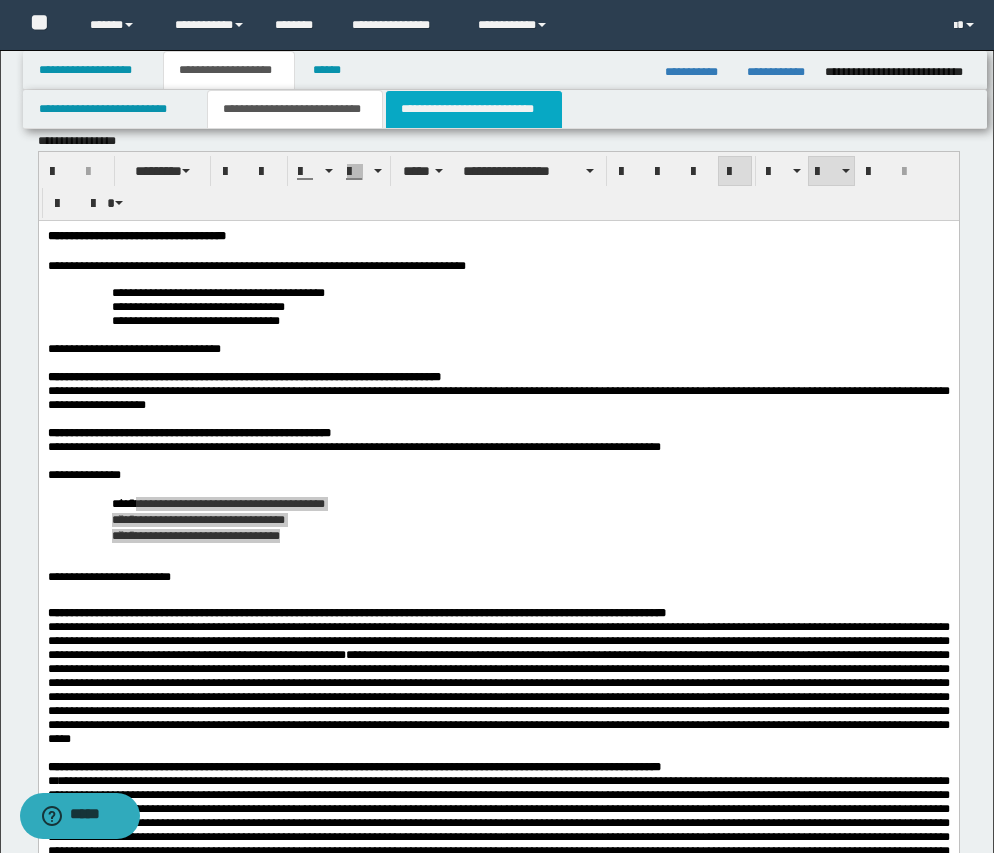 click on "**********" at bounding box center [474, 109] 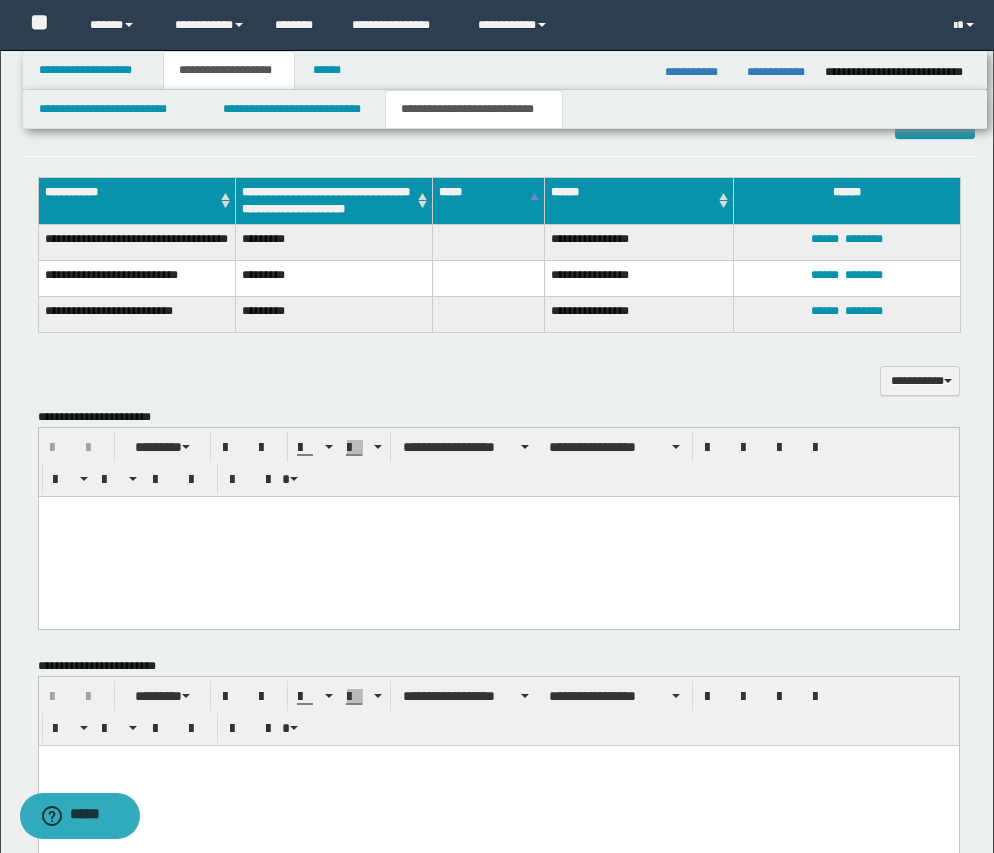 scroll, scrollTop: 2527, scrollLeft: 0, axis: vertical 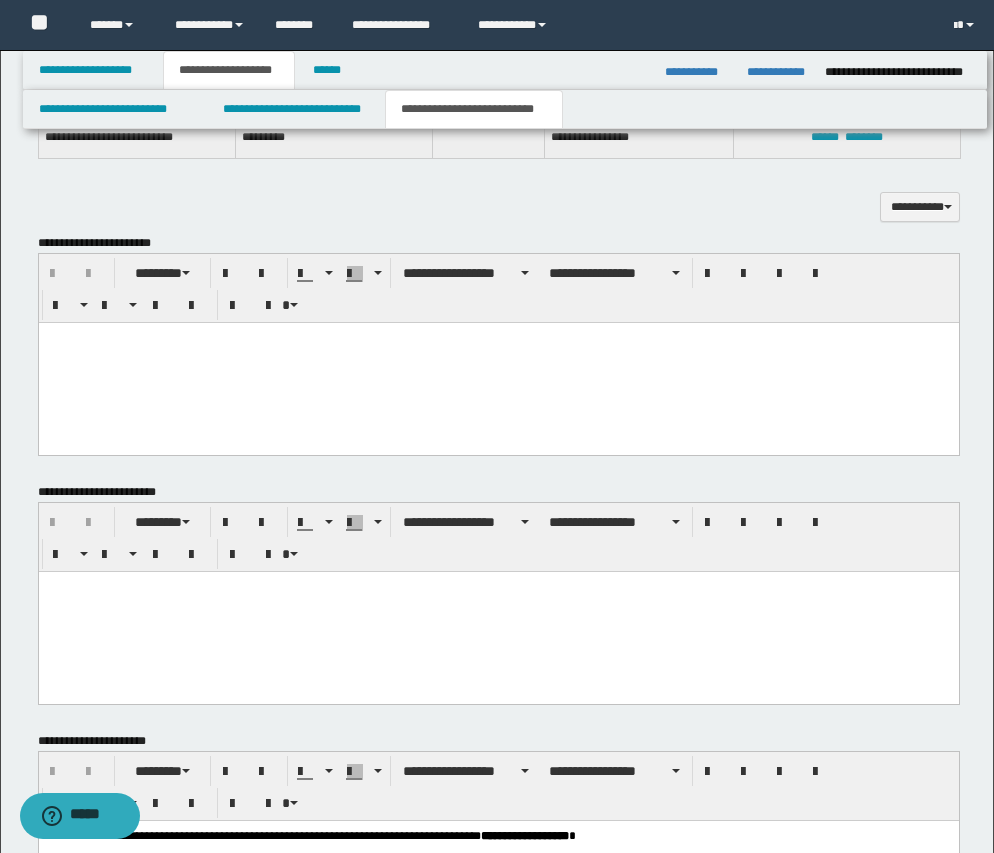 click at bounding box center [498, 362] 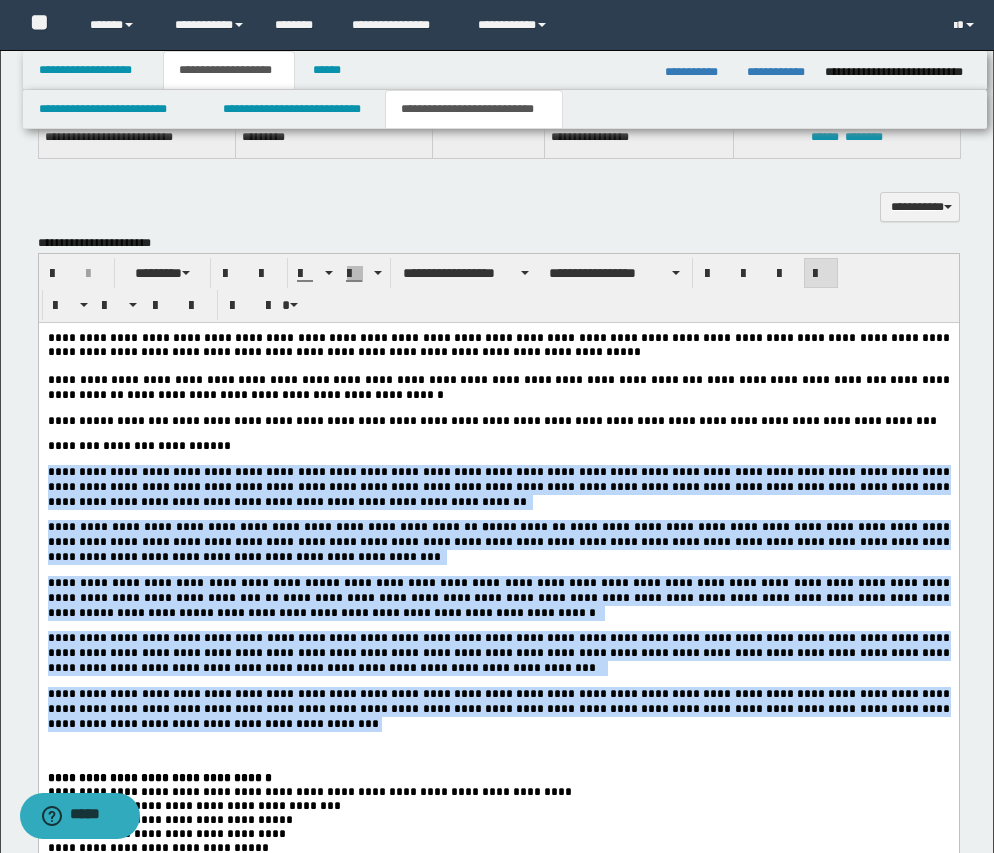 drag, startPoint x: 48, startPoint y: 477, endPoint x: 86, endPoint y: 742, distance: 267.71066 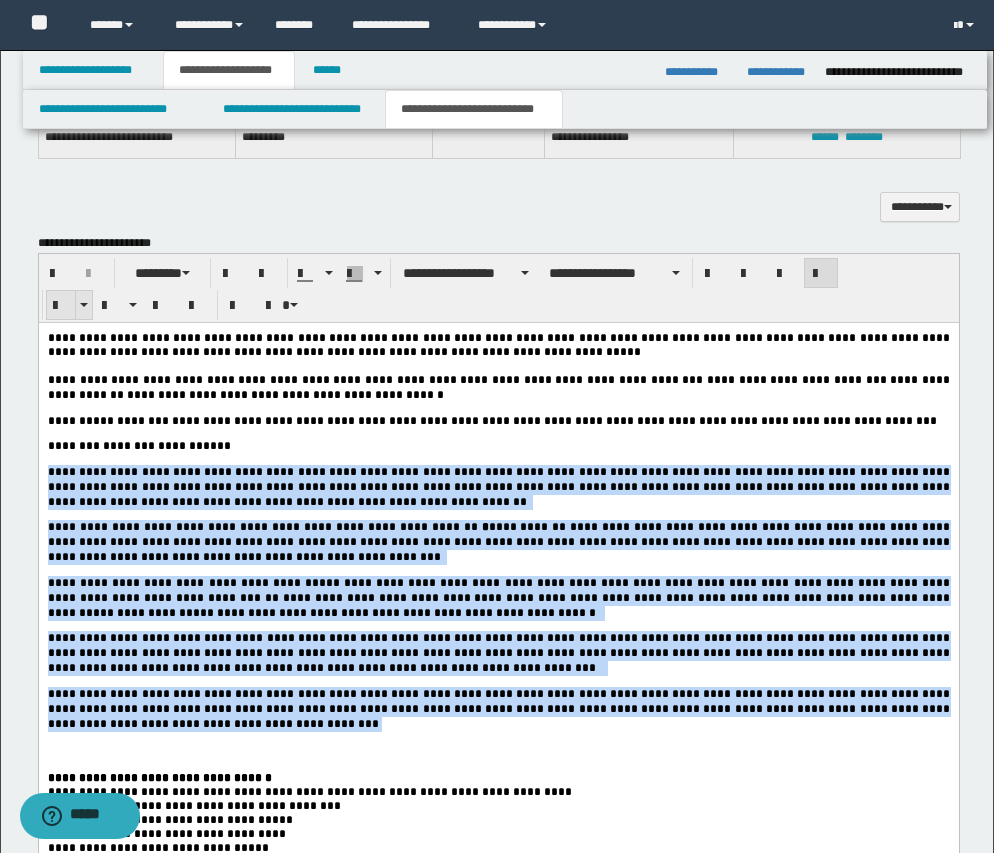 drag, startPoint x: 67, startPoint y: 309, endPoint x: 215, endPoint y: 131, distance: 231.49081 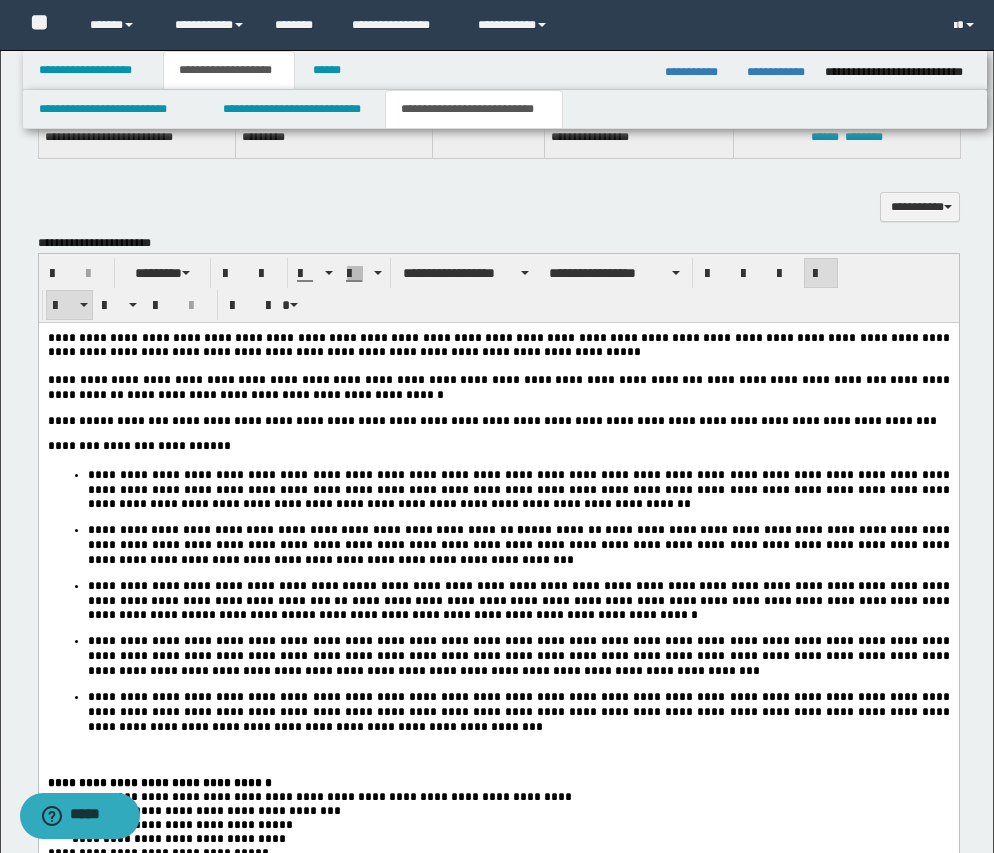 click on "**********" at bounding box center [518, 544] 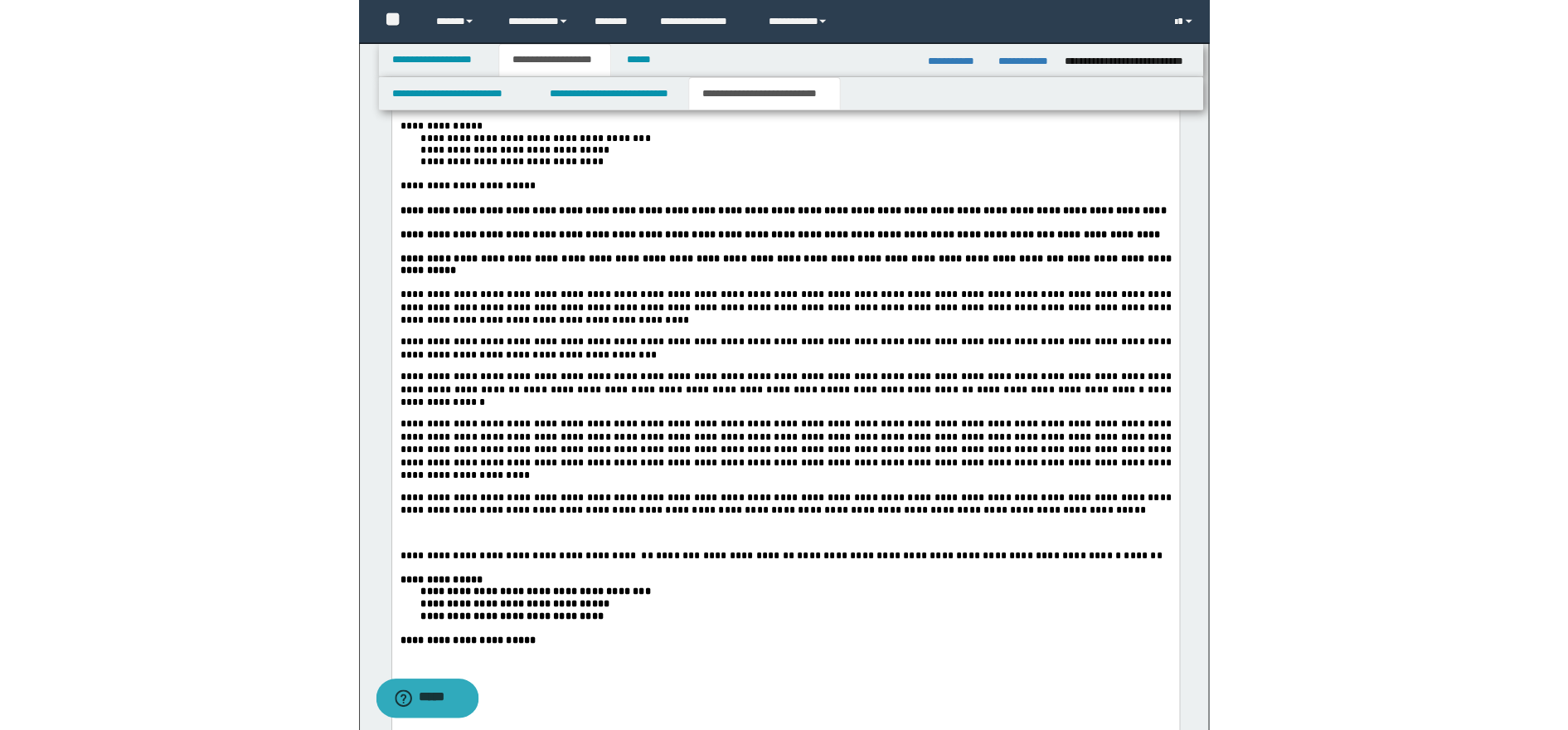 scroll, scrollTop: 2822, scrollLeft: 0, axis: vertical 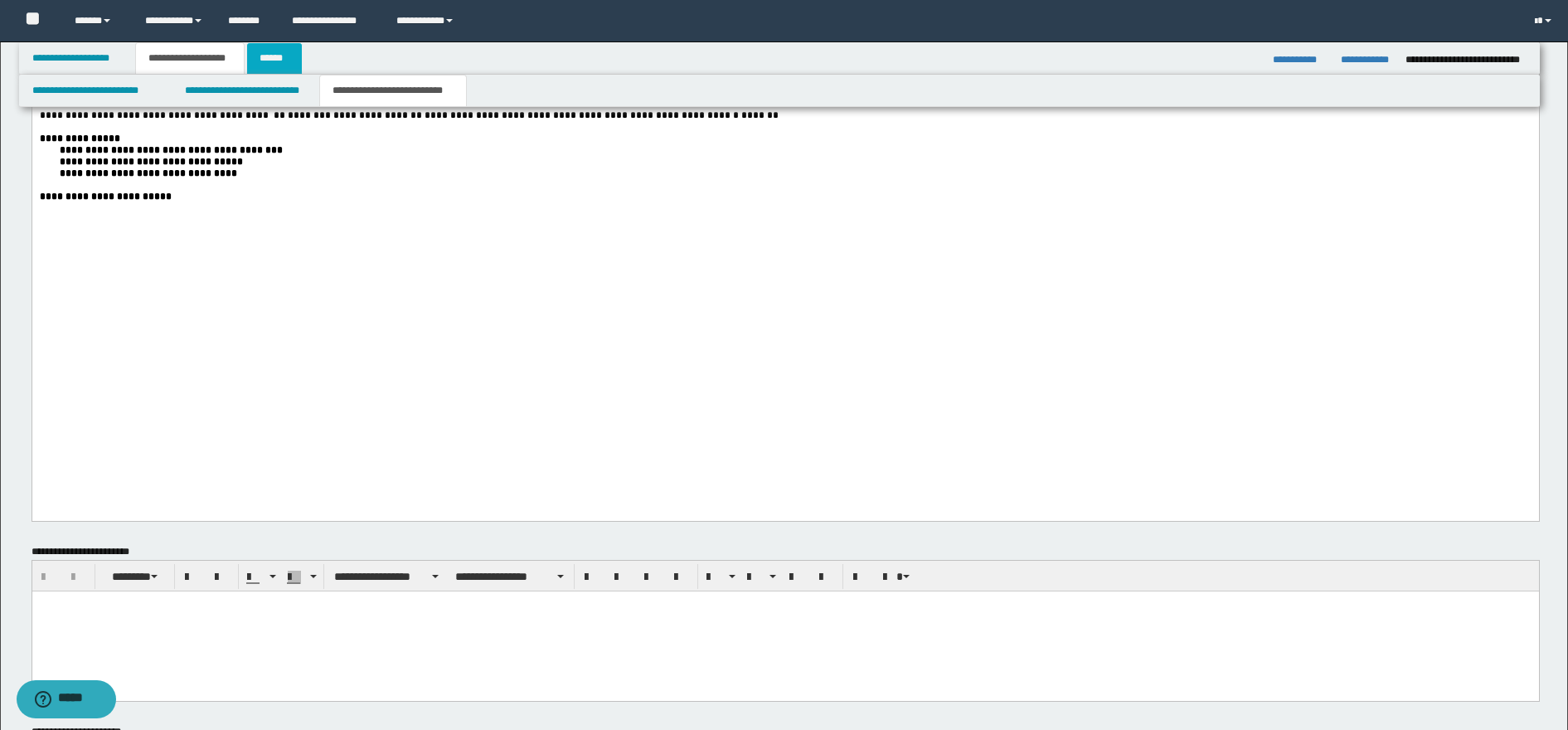 click on "******" at bounding box center (274, 58) 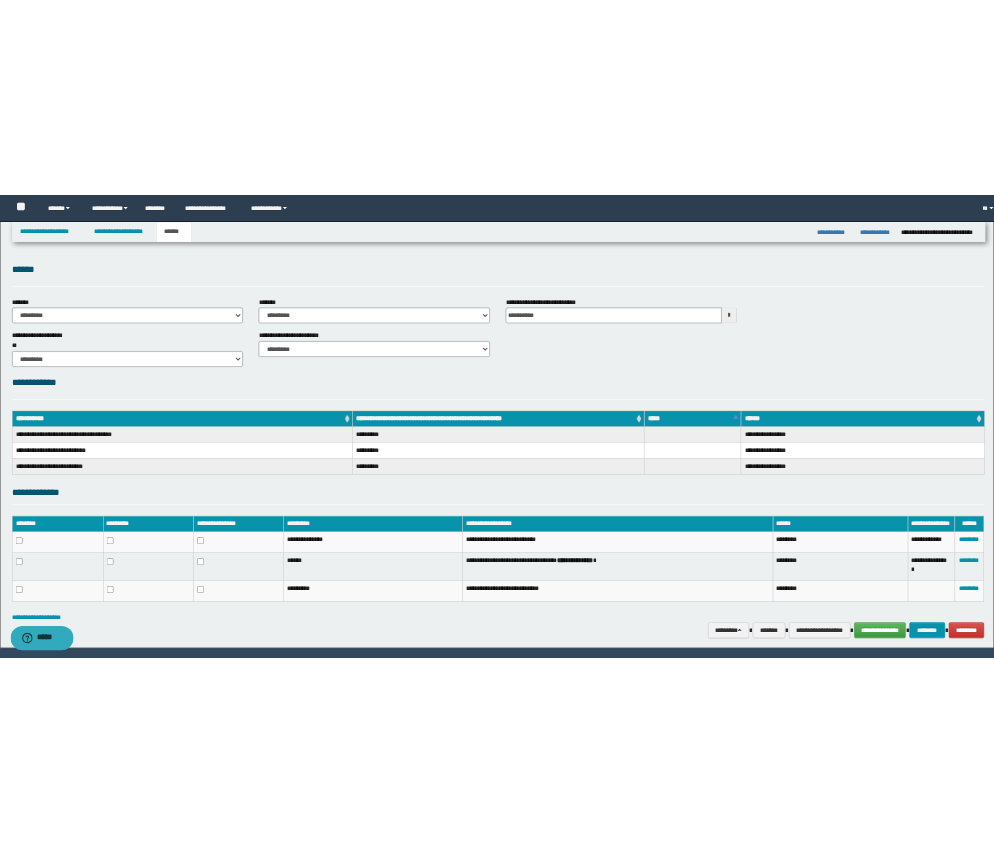 scroll, scrollTop: 0, scrollLeft: 0, axis: both 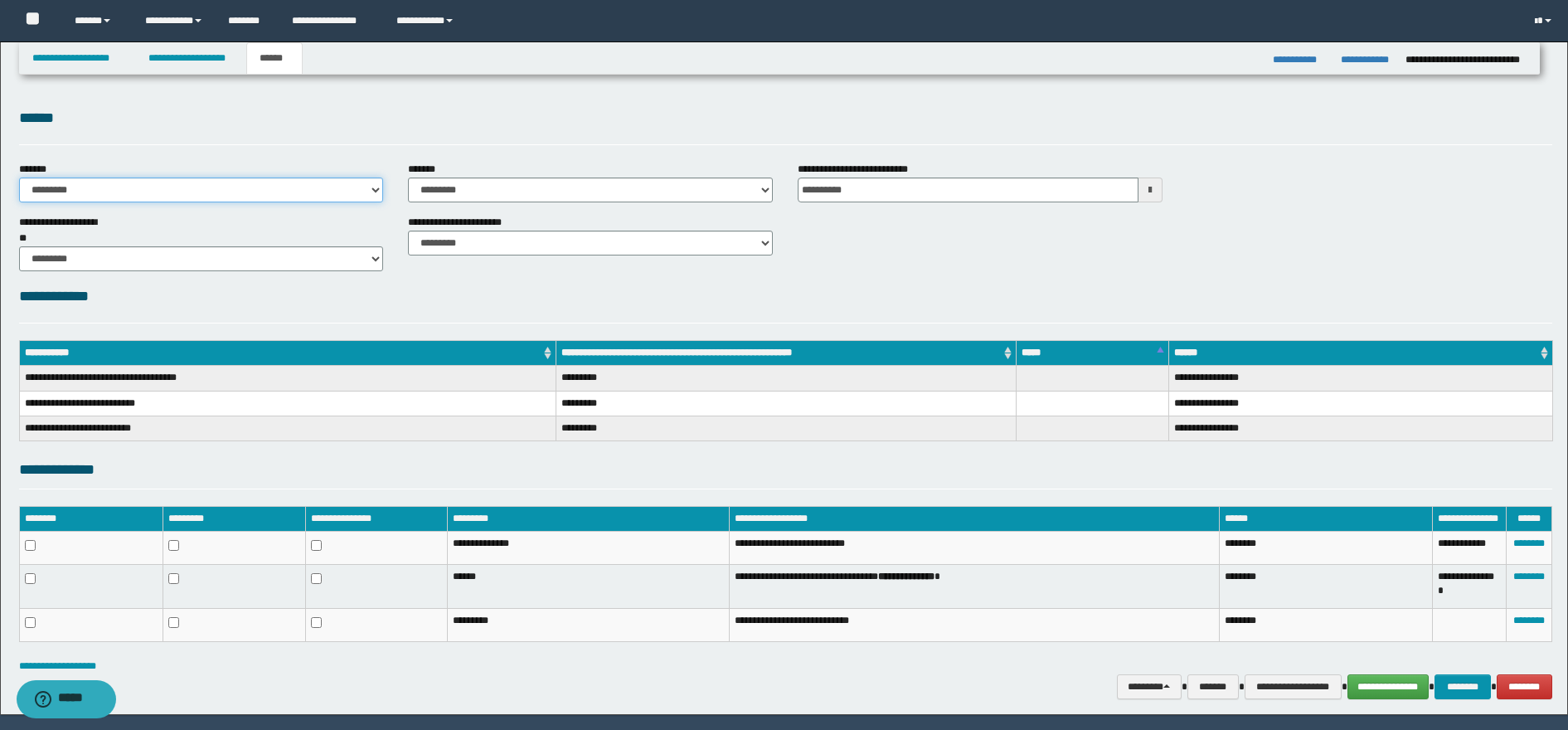 click on "**********" at bounding box center (201, 190) 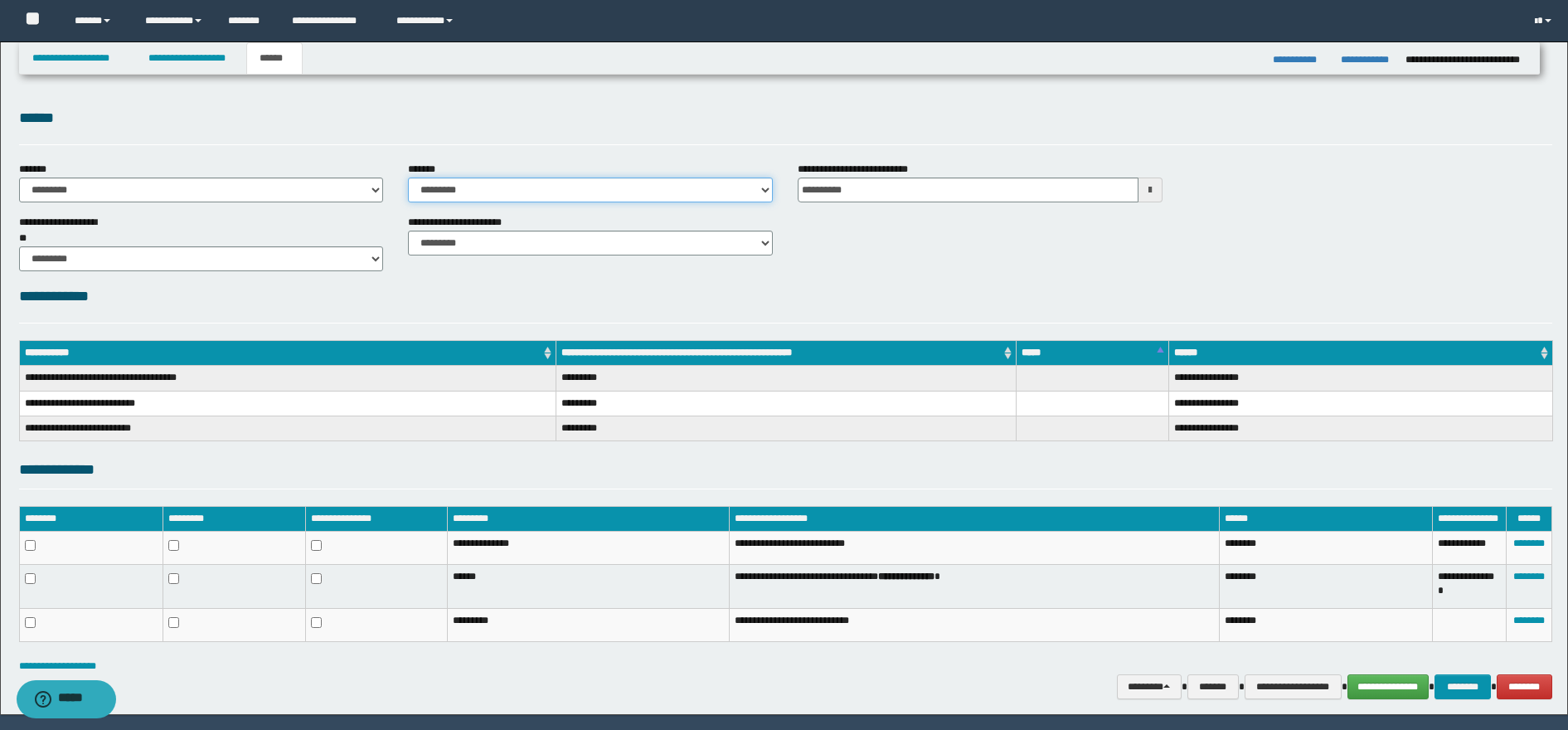 click on "**********" at bounding box center [590, 190] 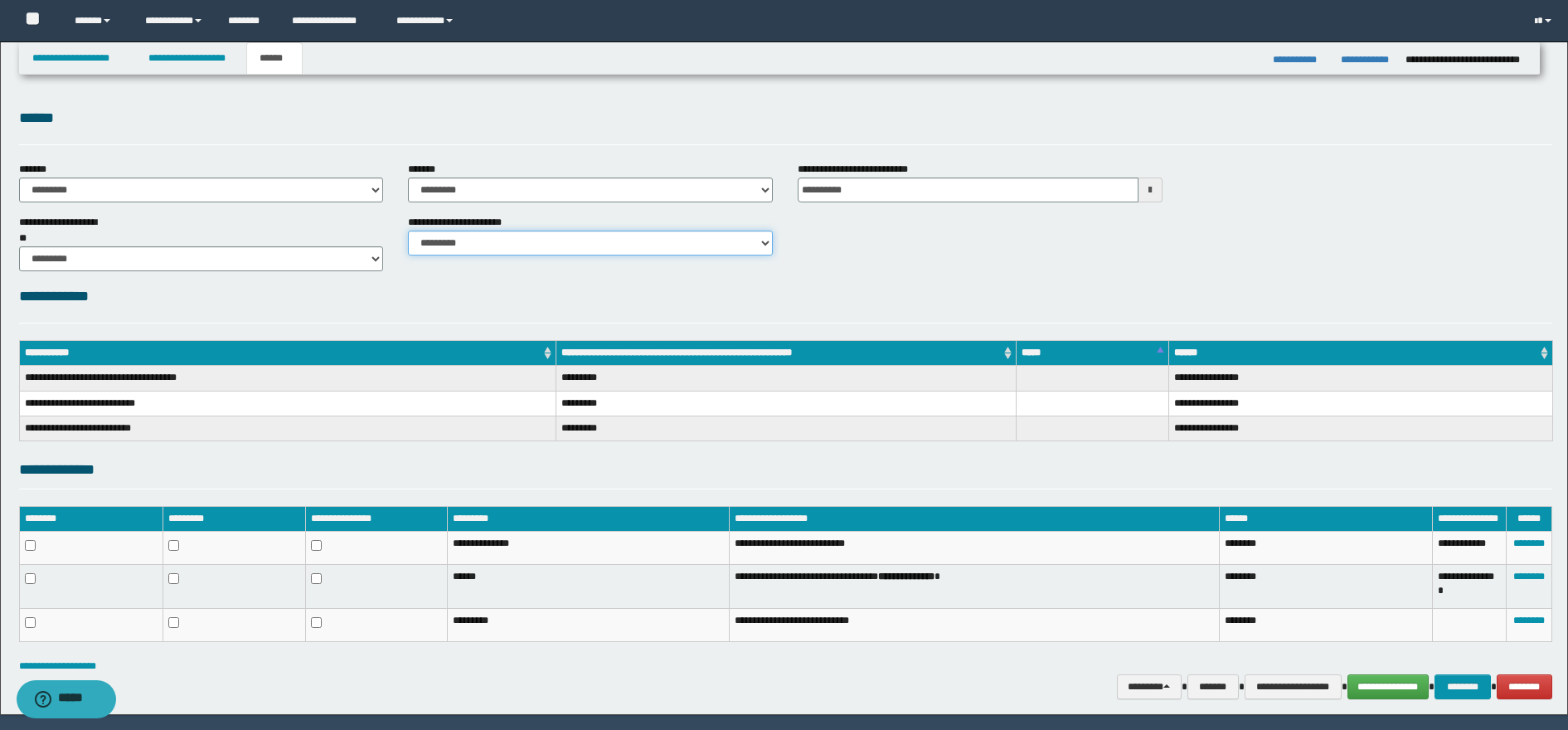 click on "*********
*********
*********" at bounding box center [590, 243] 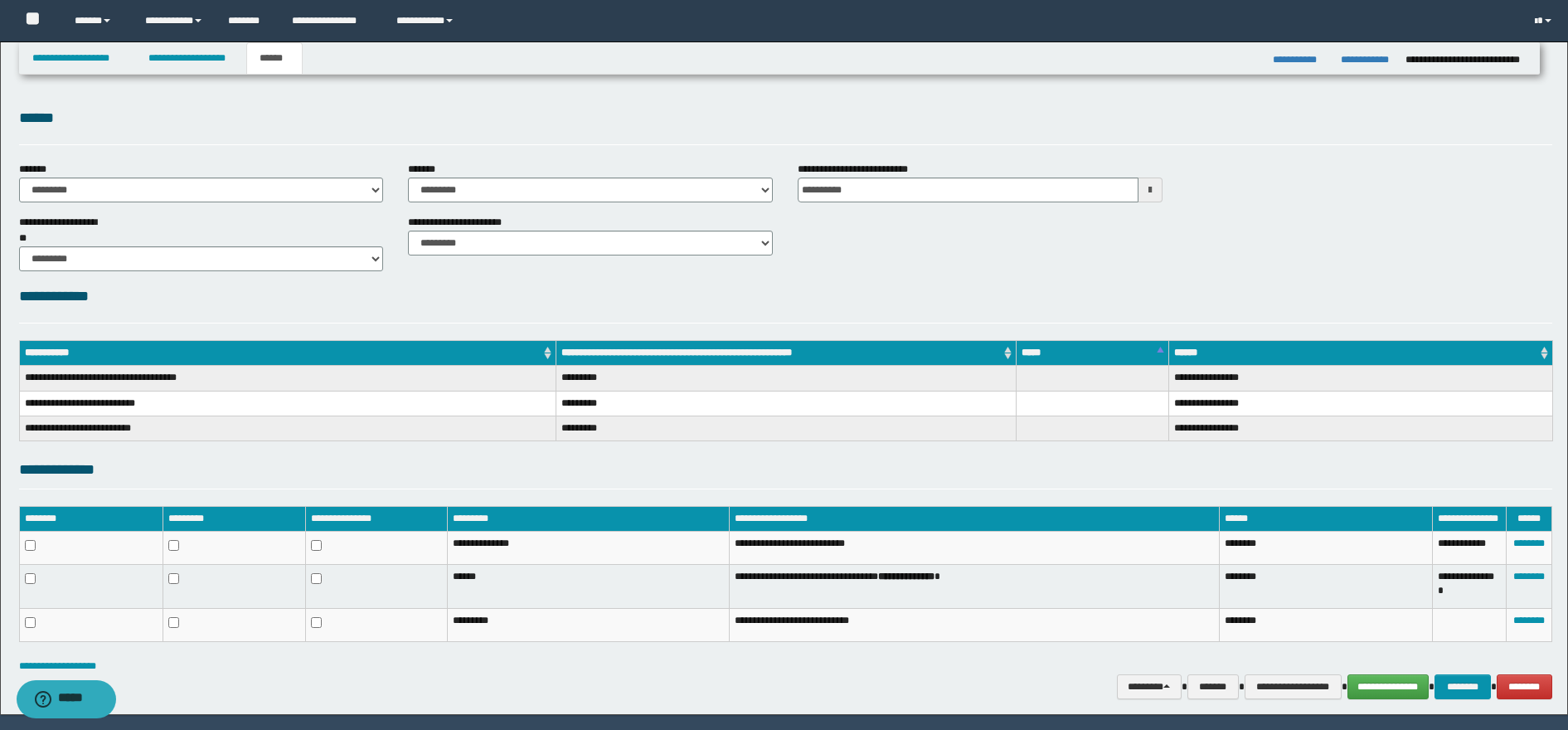 click on "**********" at bounding box center [785, 296] 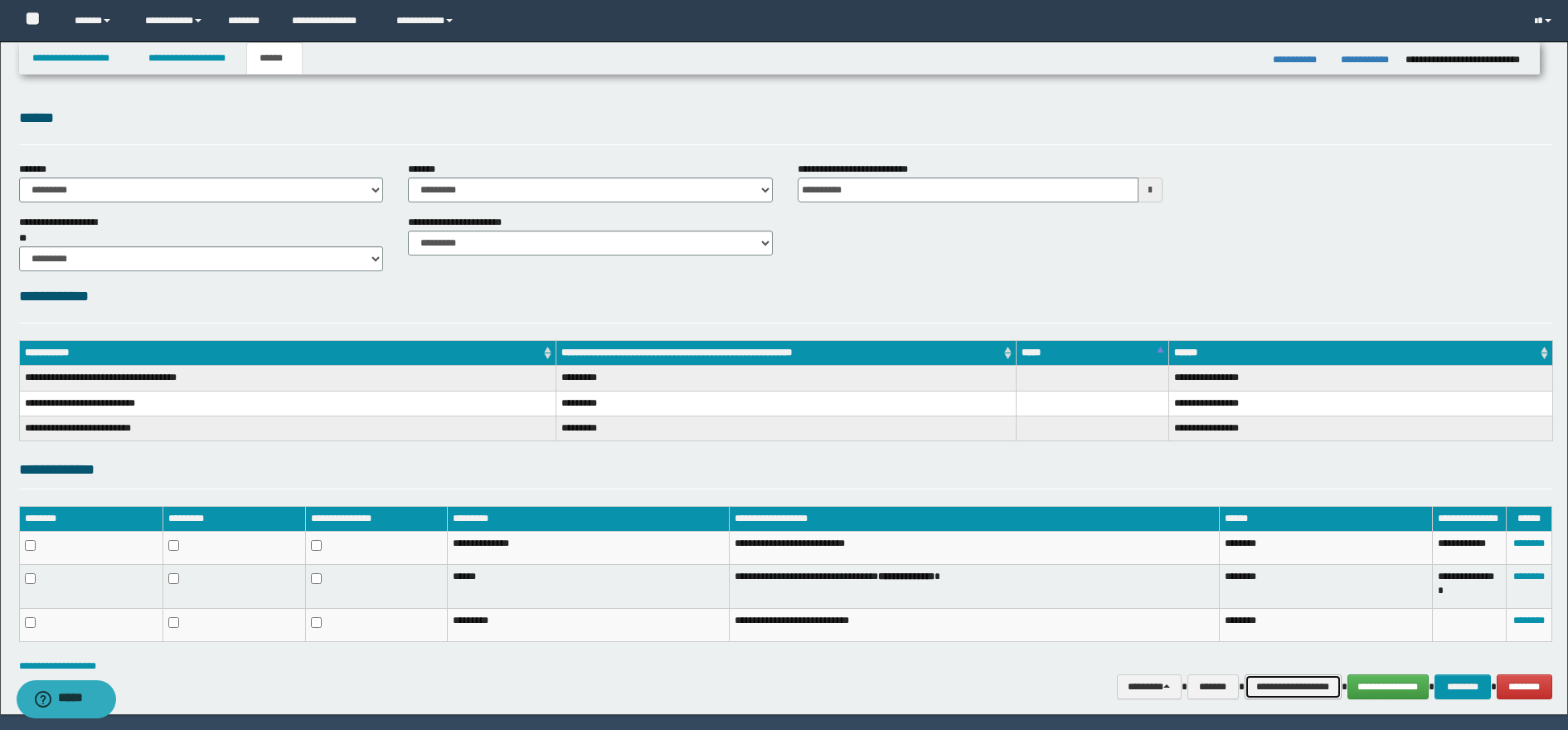 click on "**********" at bounding box center [1293, 687] 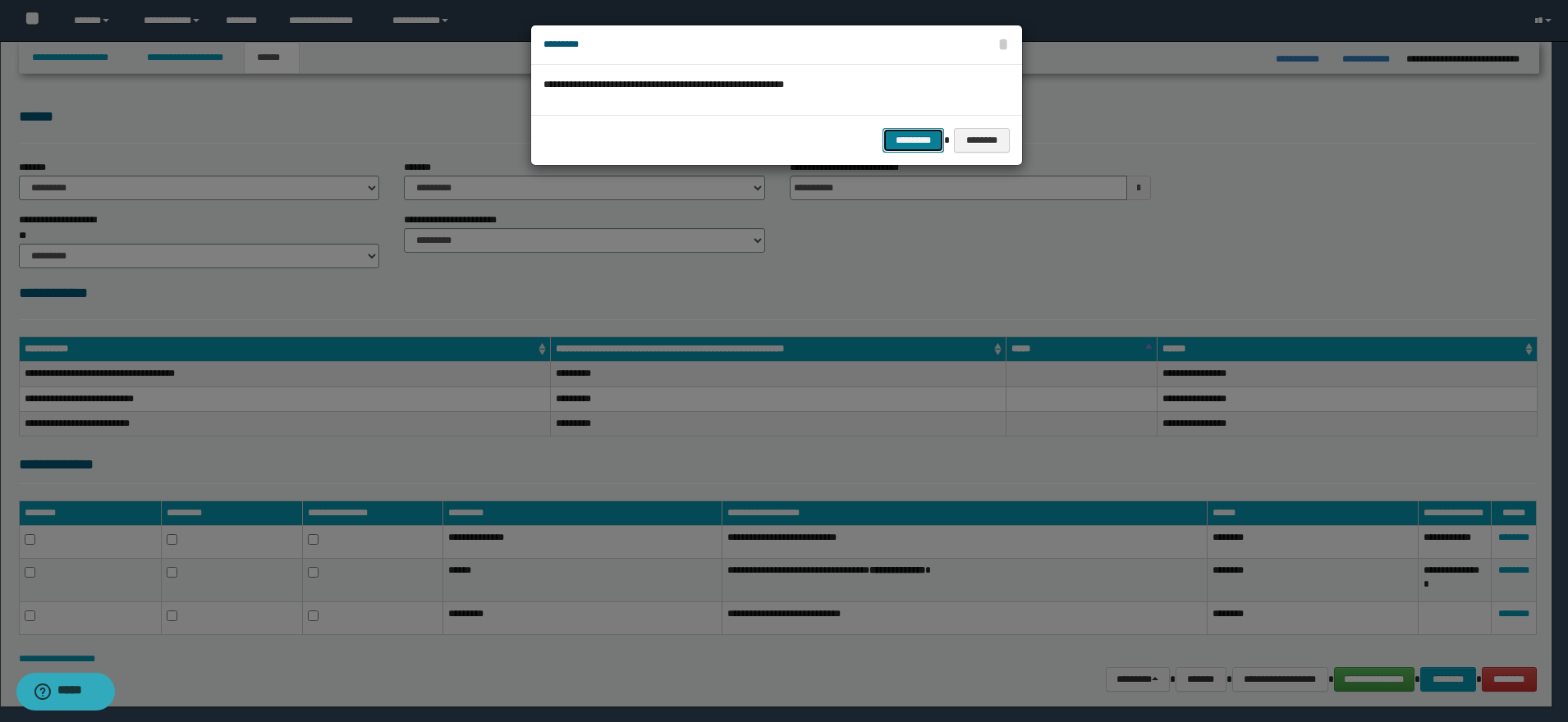 click on "*********" at bounding box center (913, 140) 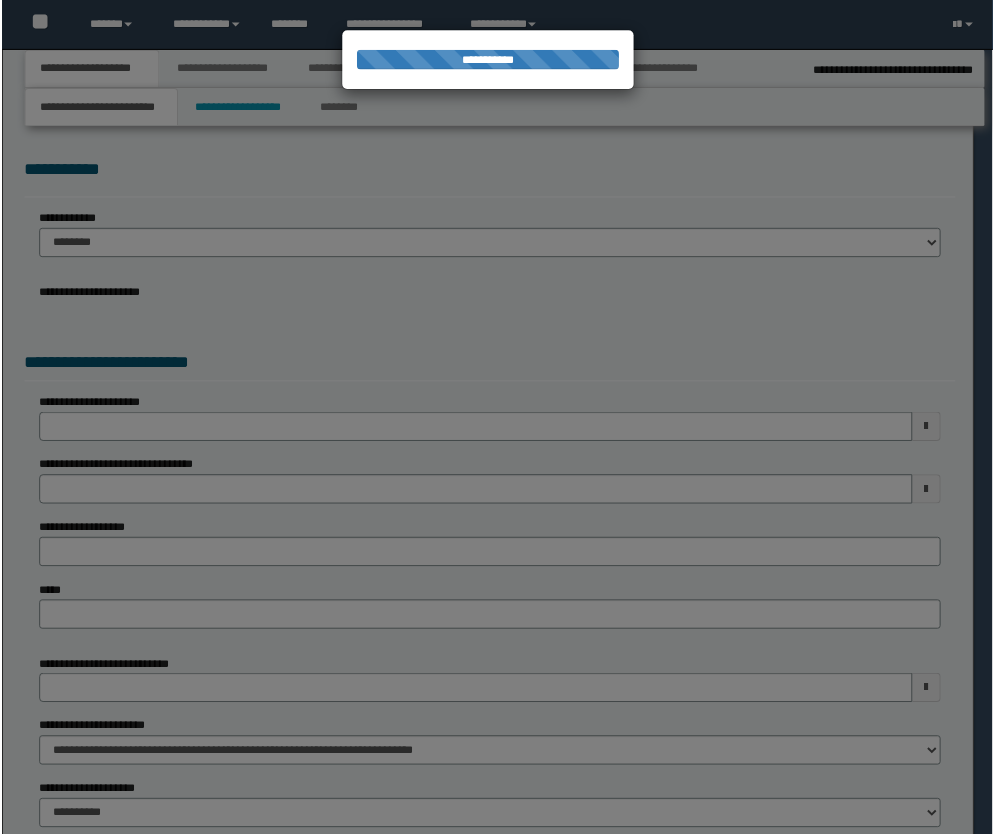 scroll, scrollTop: 0, scrollLeft: 0, axis: both 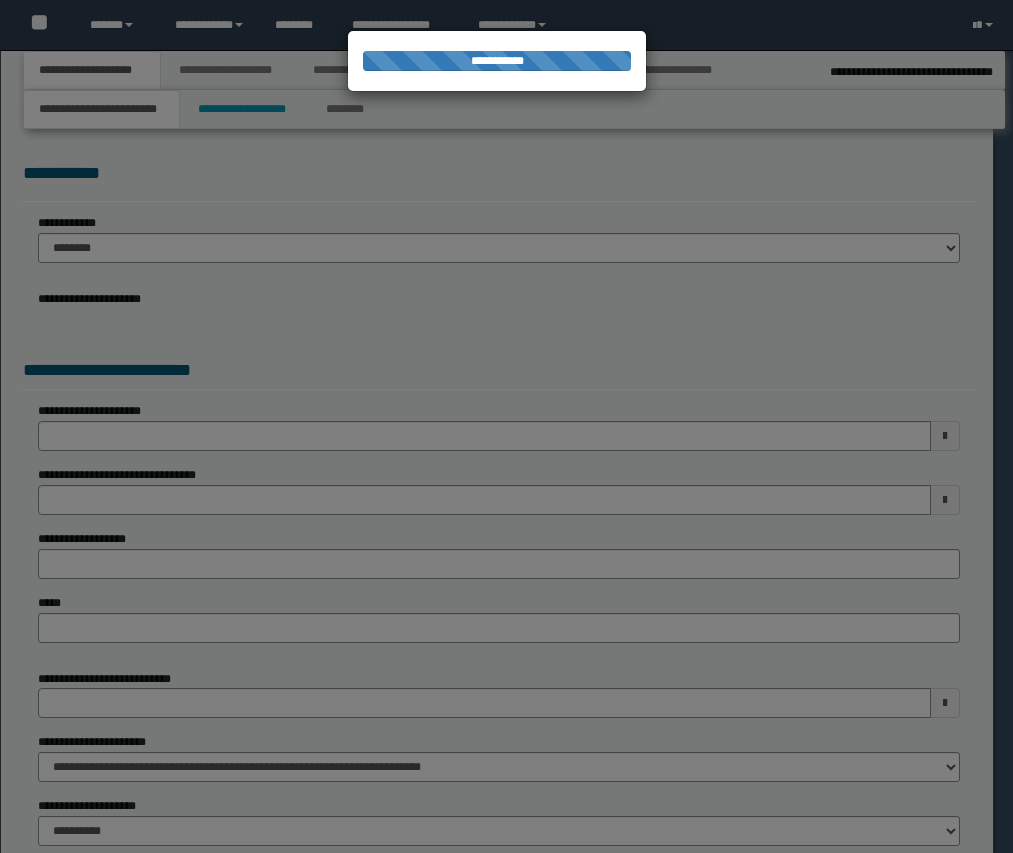 select on "*" 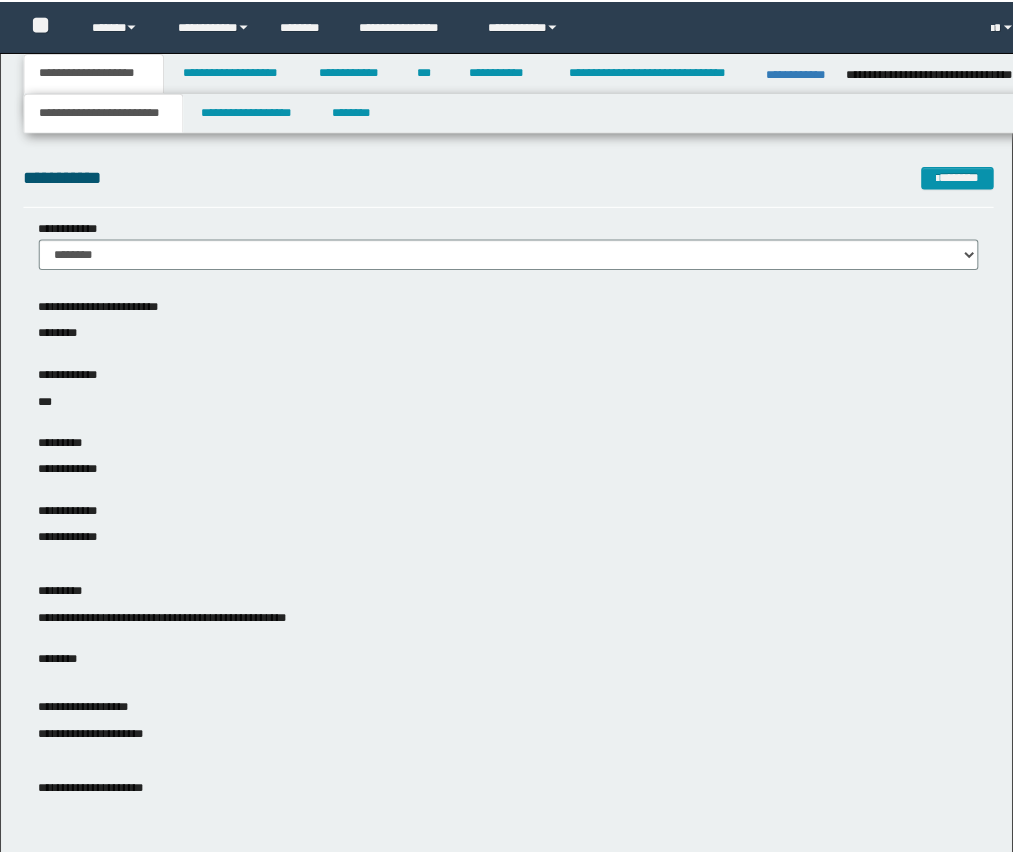 scroll, scrollTop: 0, scrollLeft: 0, axis: both 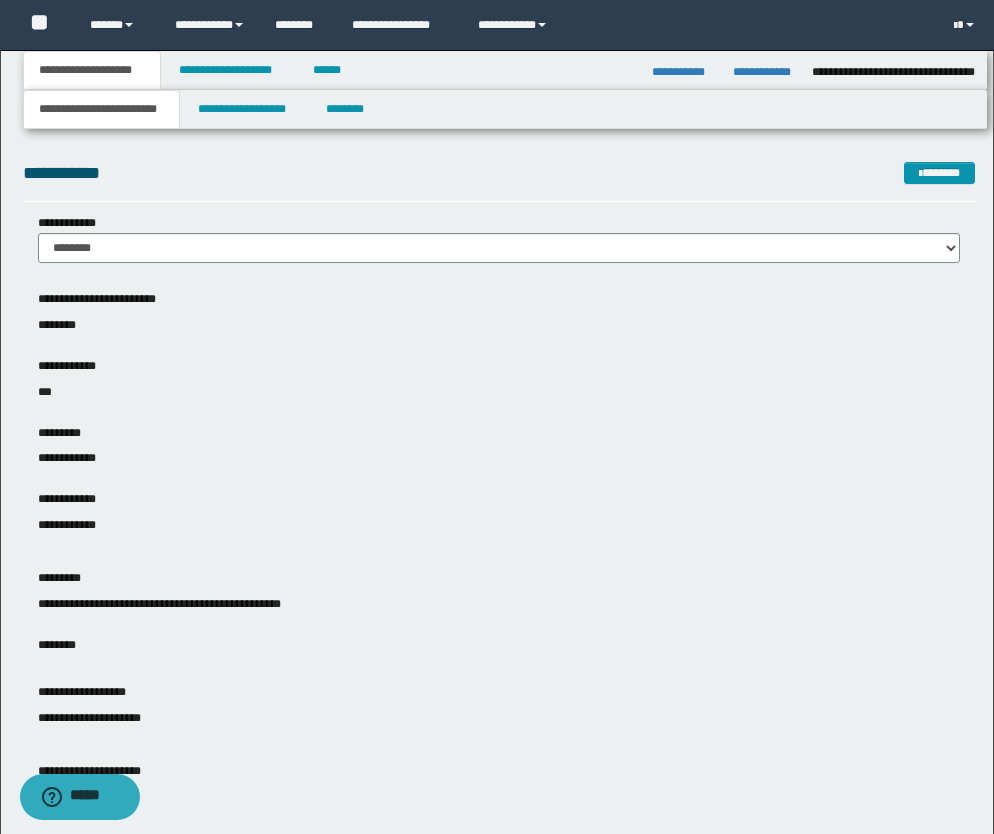 click on "**********" at bounding box center (497, 872) 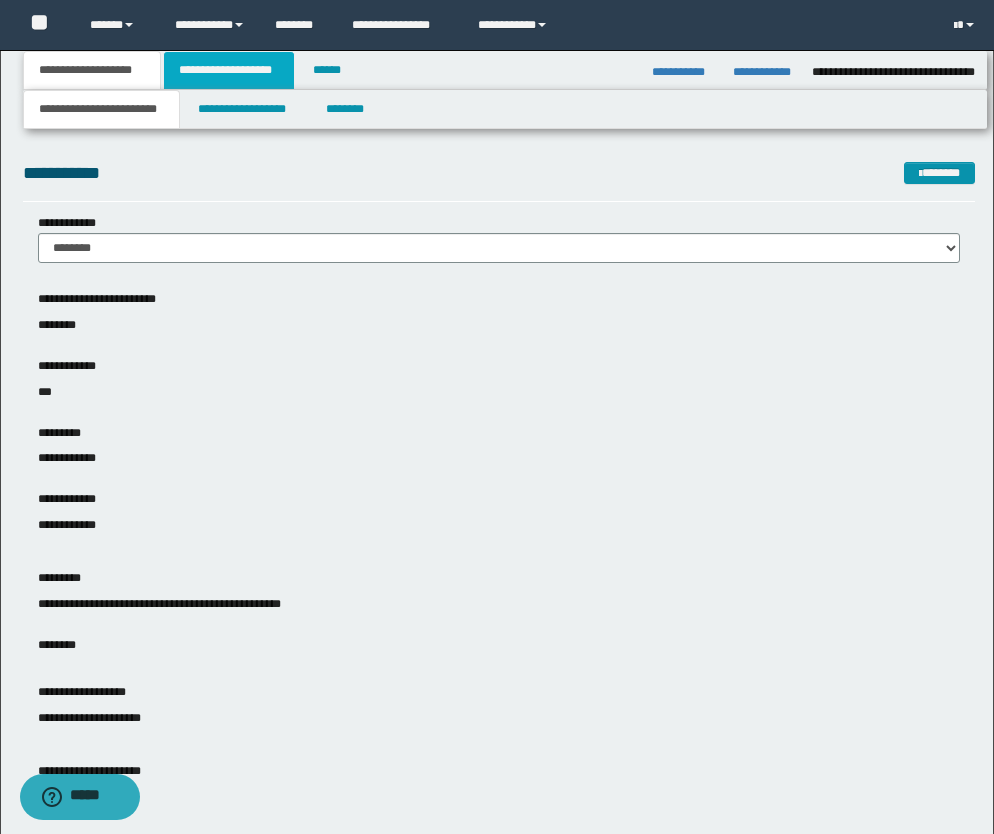 drag, startPoint x: 238, startPoint y: 68, endPoint x: 239, endPoint y: 85, distance: 17.029387 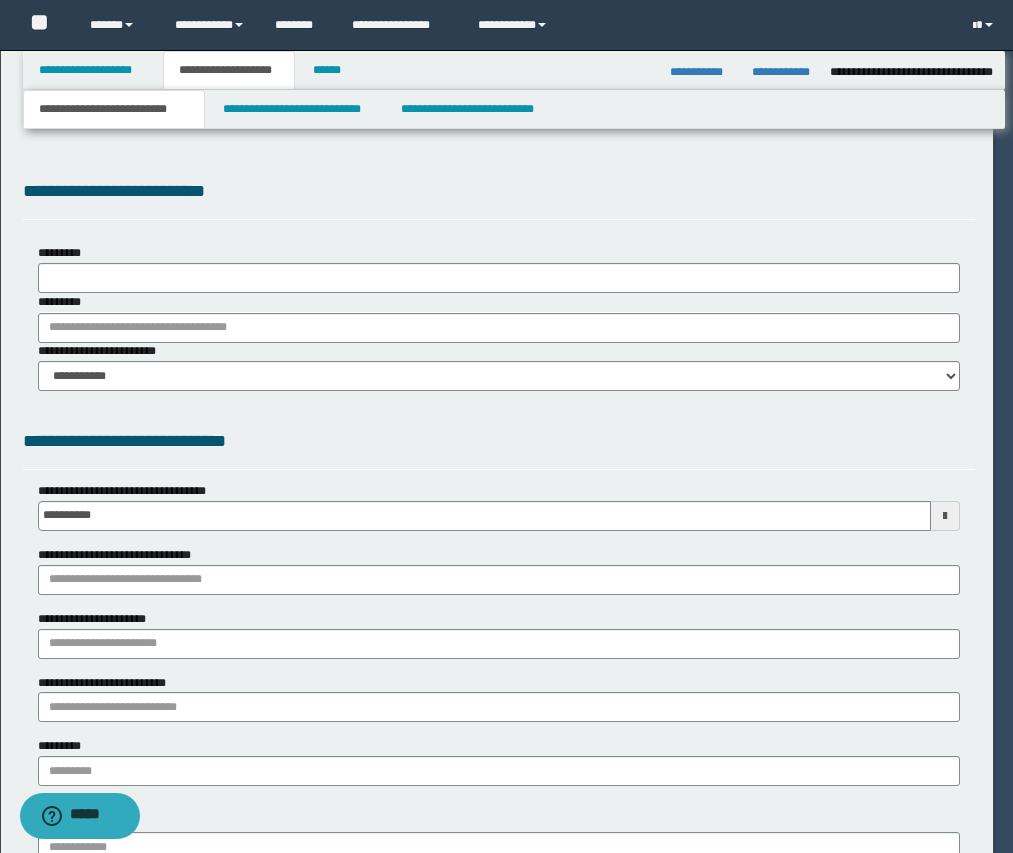 scroll, scrollTop: 0, scrollLeft: 0, axis: both 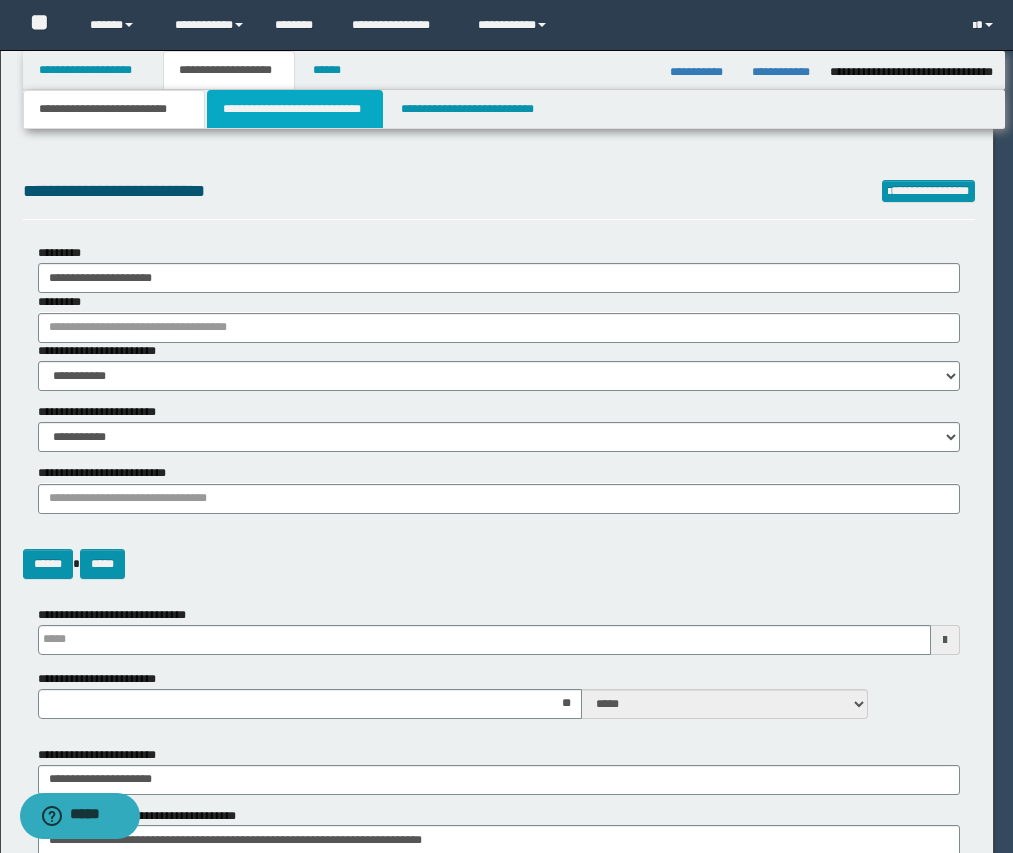 click on "**********" at bounding box center [295, 109] 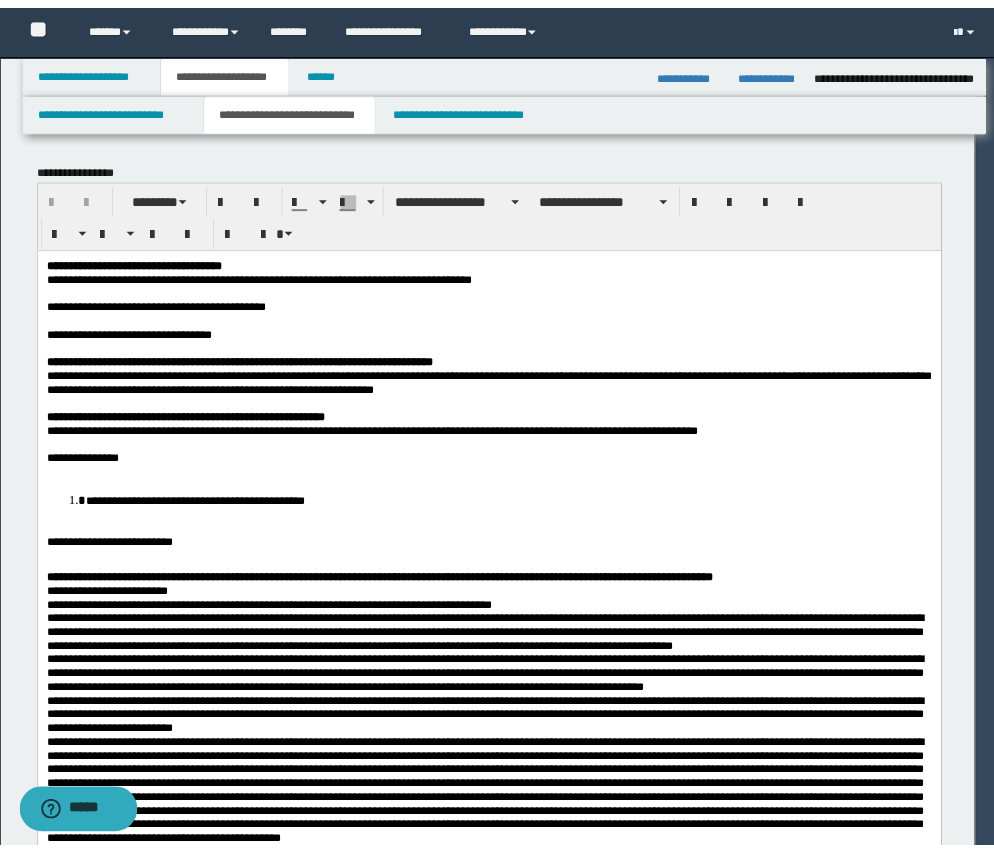 scroll, scrollTop: 0, scrollLeft: 0, axis: both 